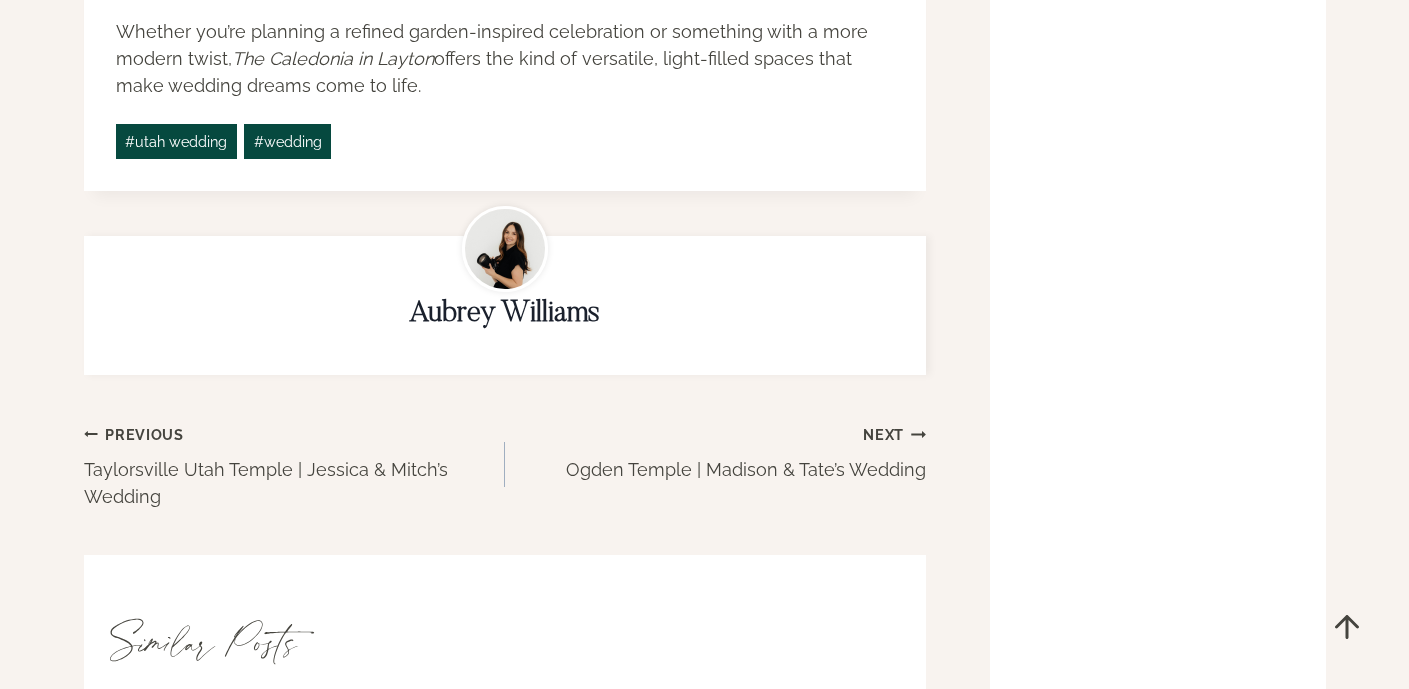 scroll, scrollTop: 4836, scrollLeft: 0, axis: vertical 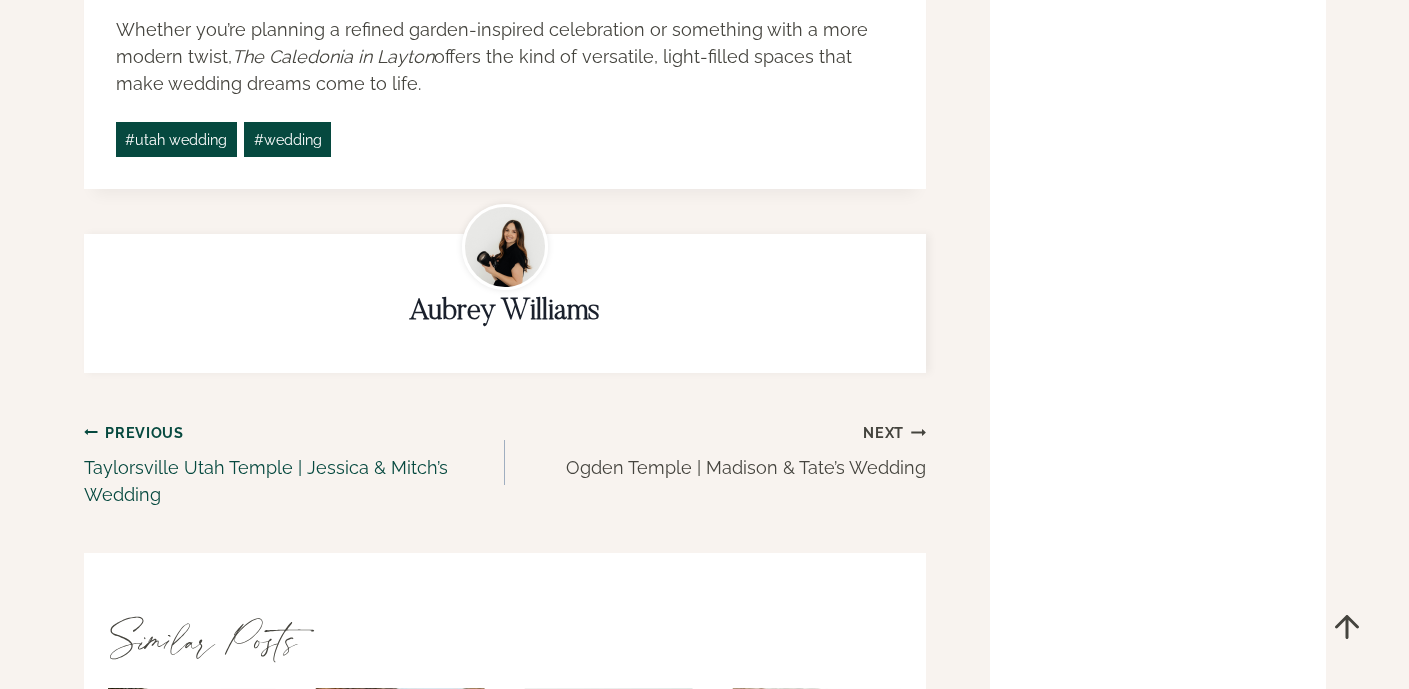 click on "Previous   Previous Taylorsville Utah Temple | Jessica & Mitch’s Wedding" at bounding box center [294, 463] 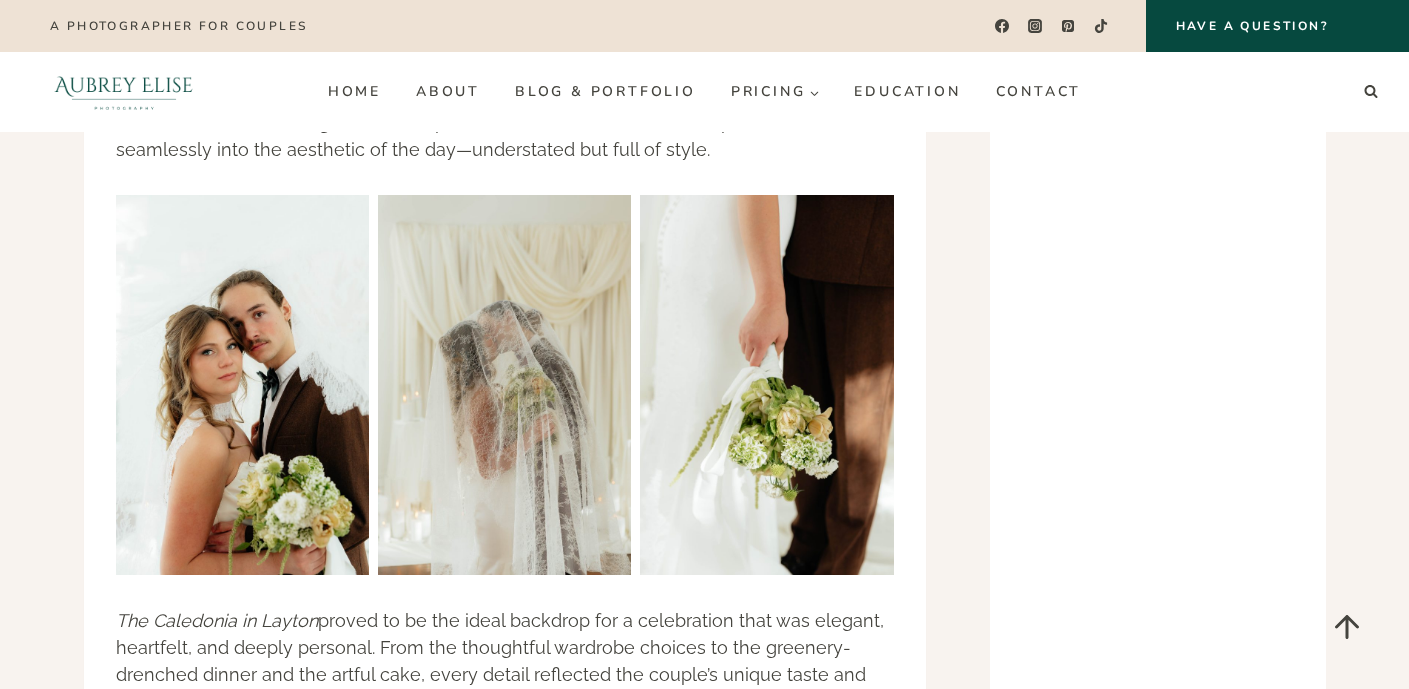 scroll, scrollTop: 4103, scrollLeft: 0, axis: vertical 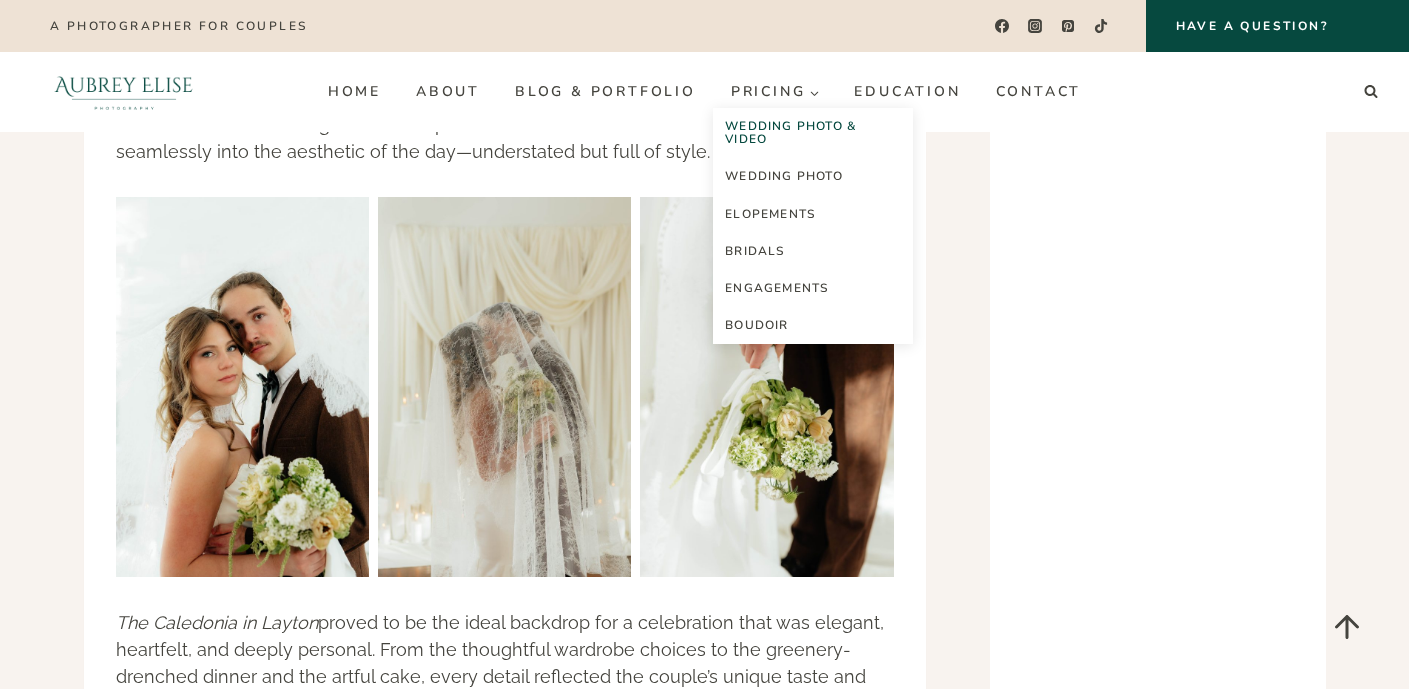 click on "Wedding Photo & Video" at bounding box center [813, 133] 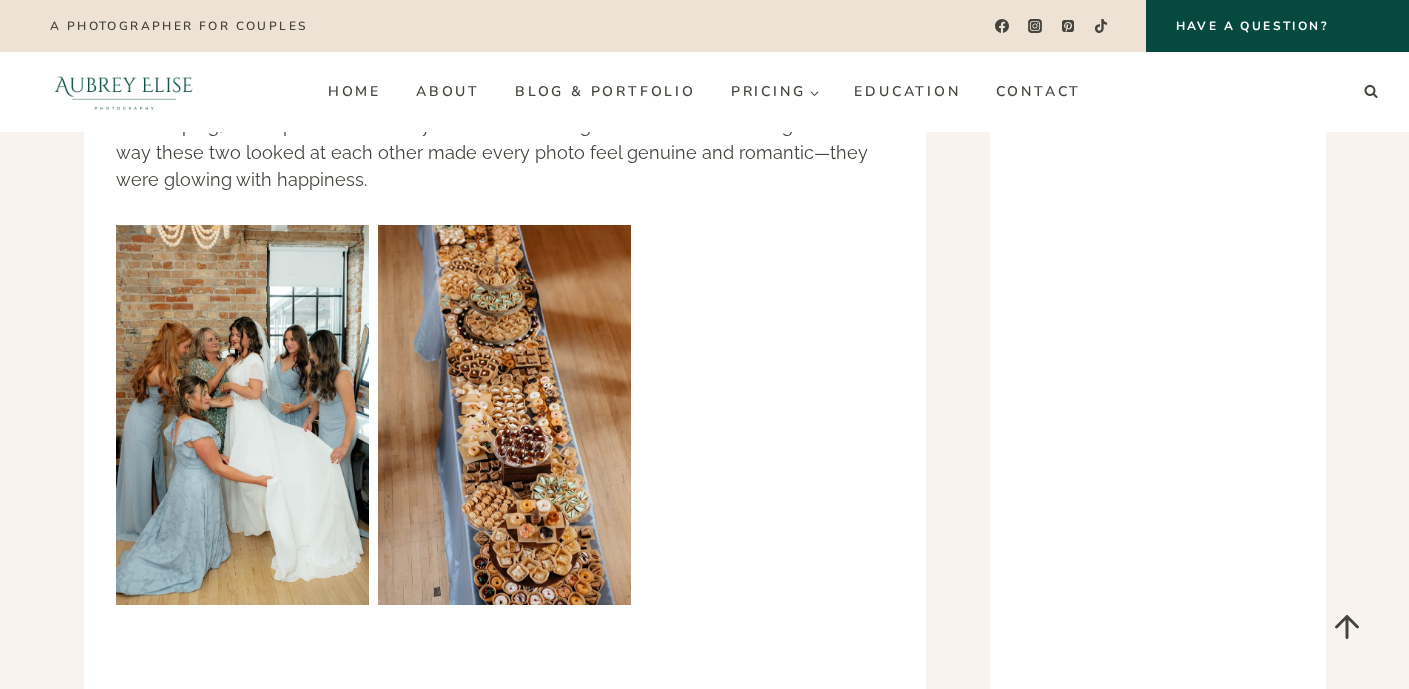 scroll, scrollTop: 4205, scrollLeft: 0, axis: vertical 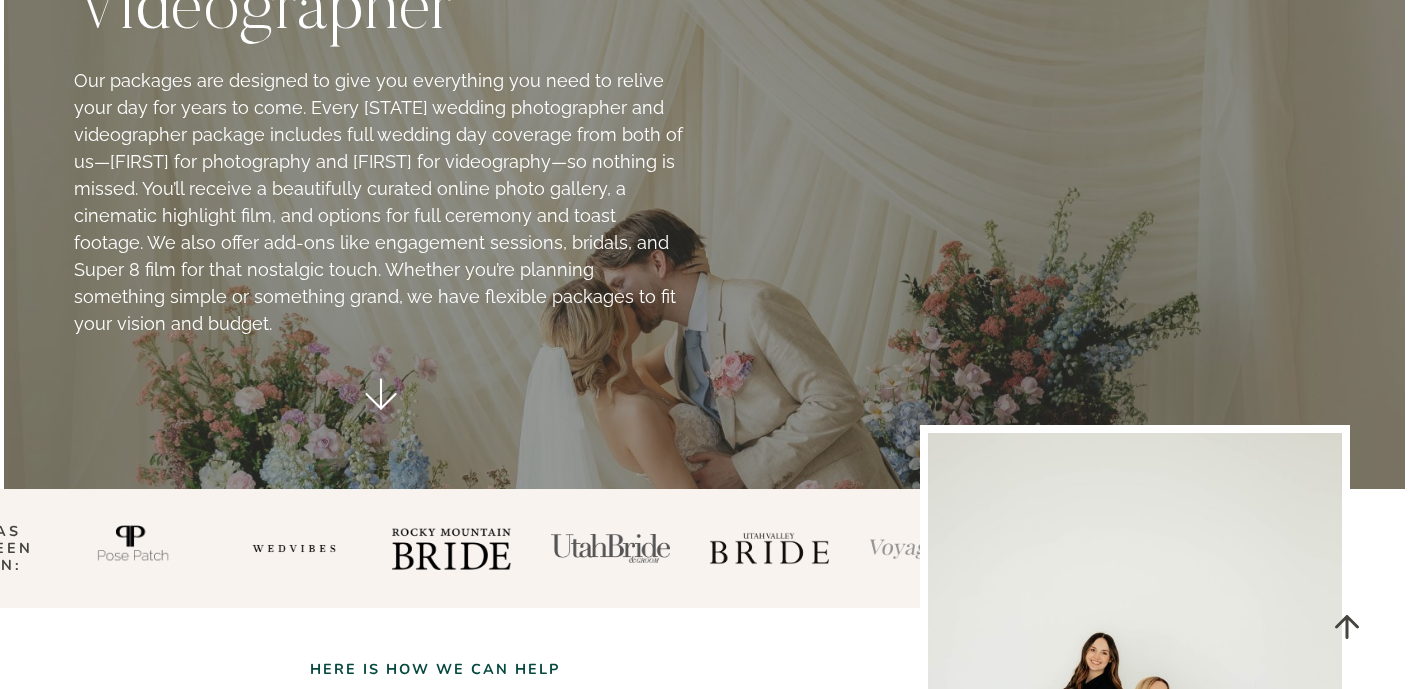 click 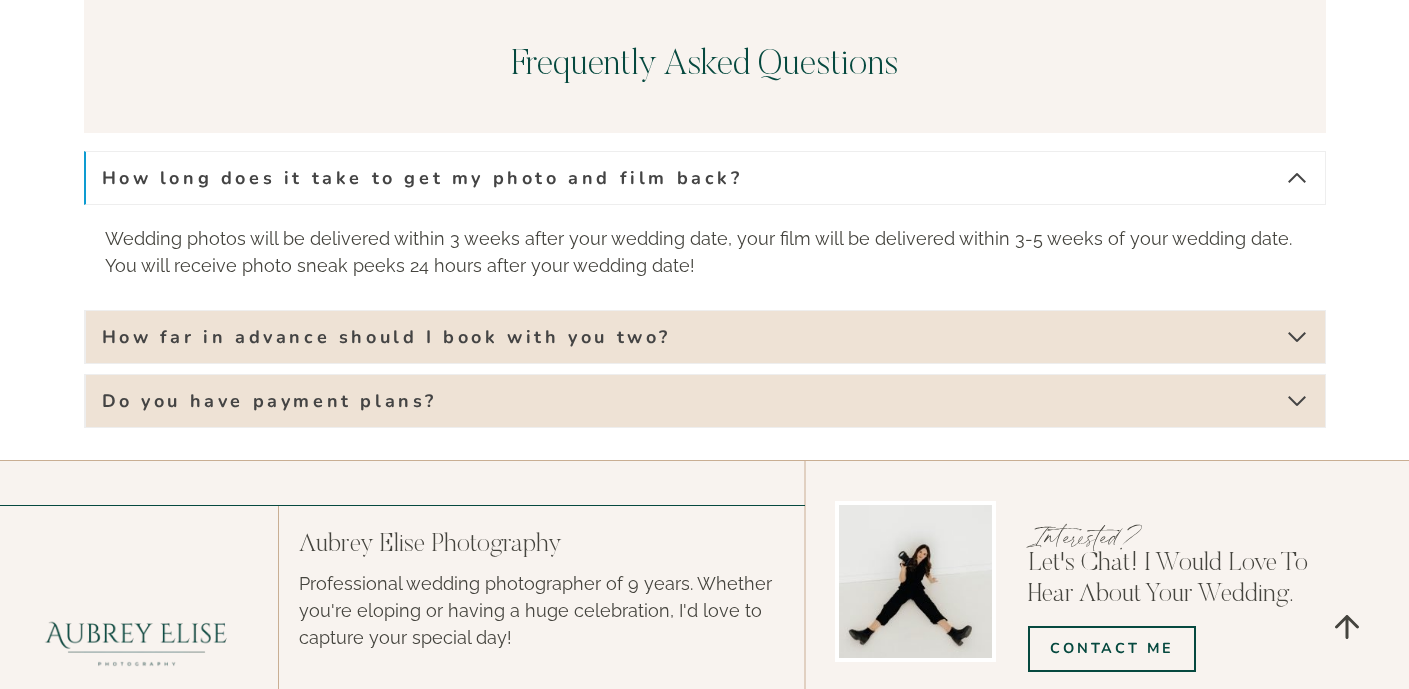 scroll, scrollTop: 6858, scrollLeft: 0, axis: vertical 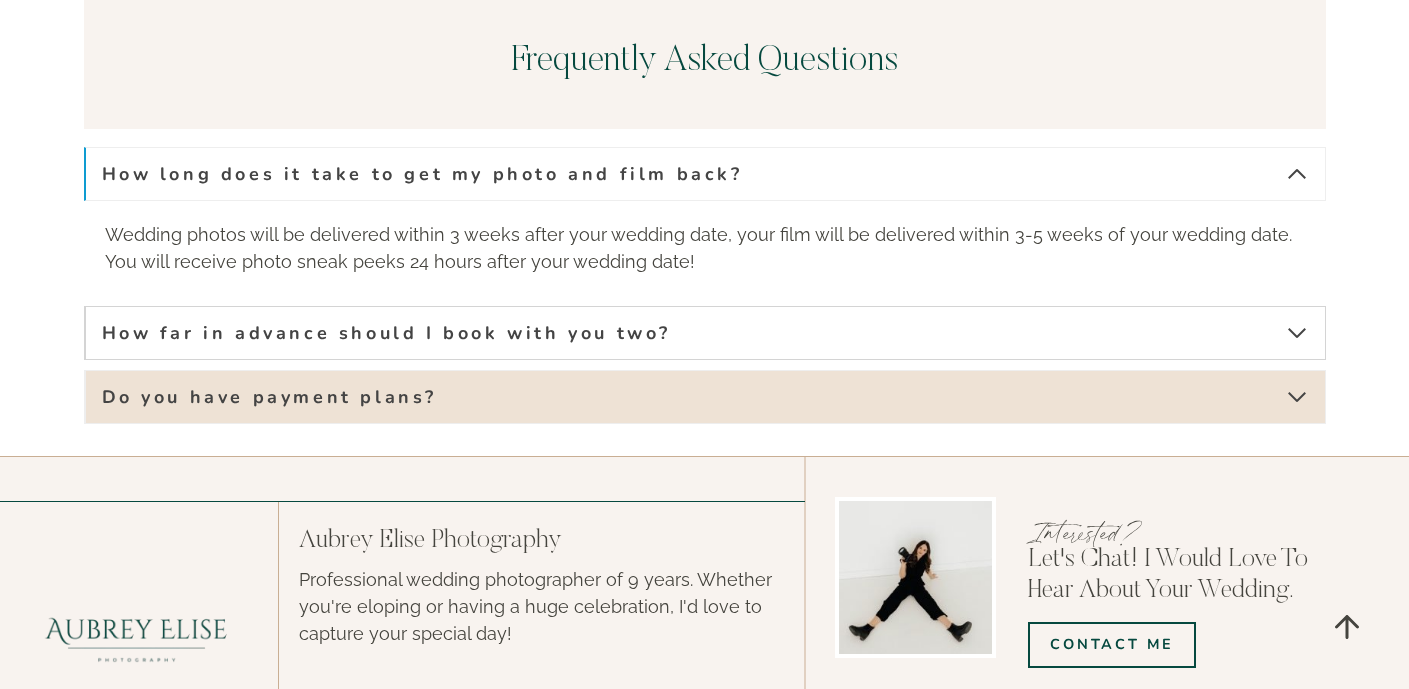 click at bounding box center (1297, 333) 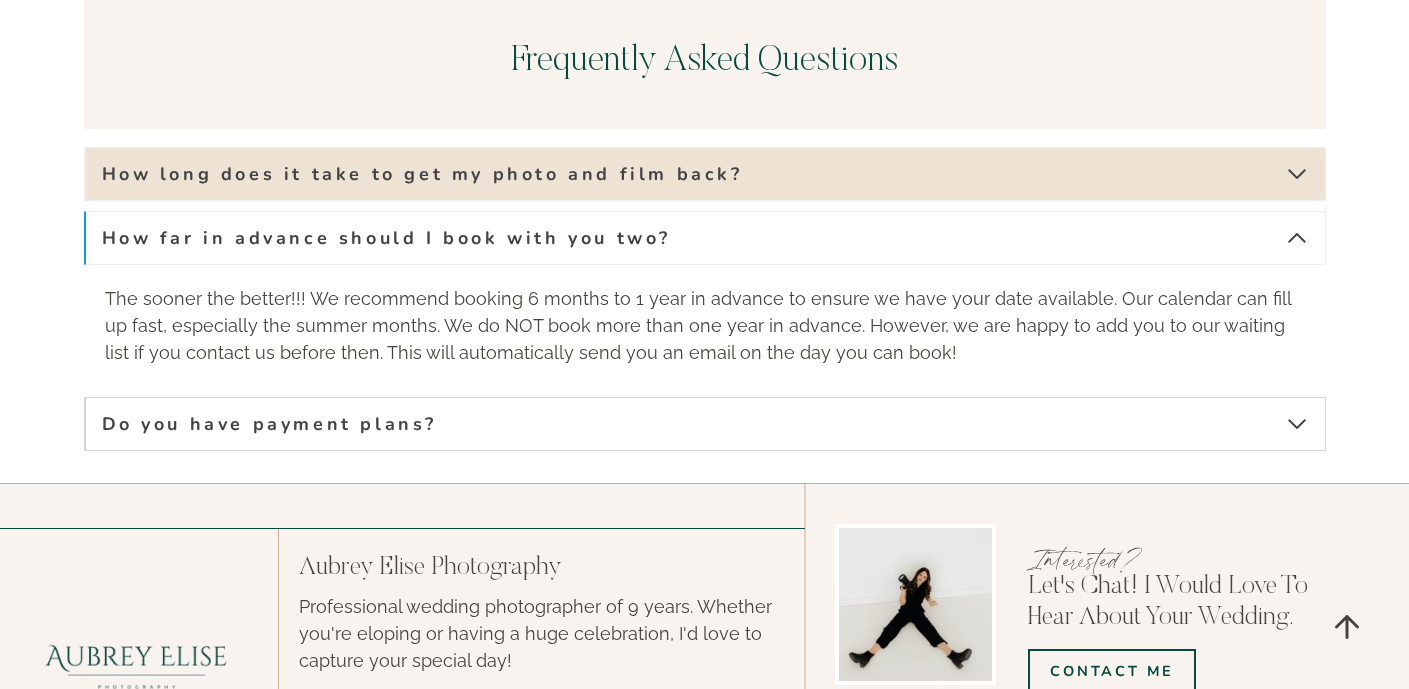 click at bounding box center [1297, 424] 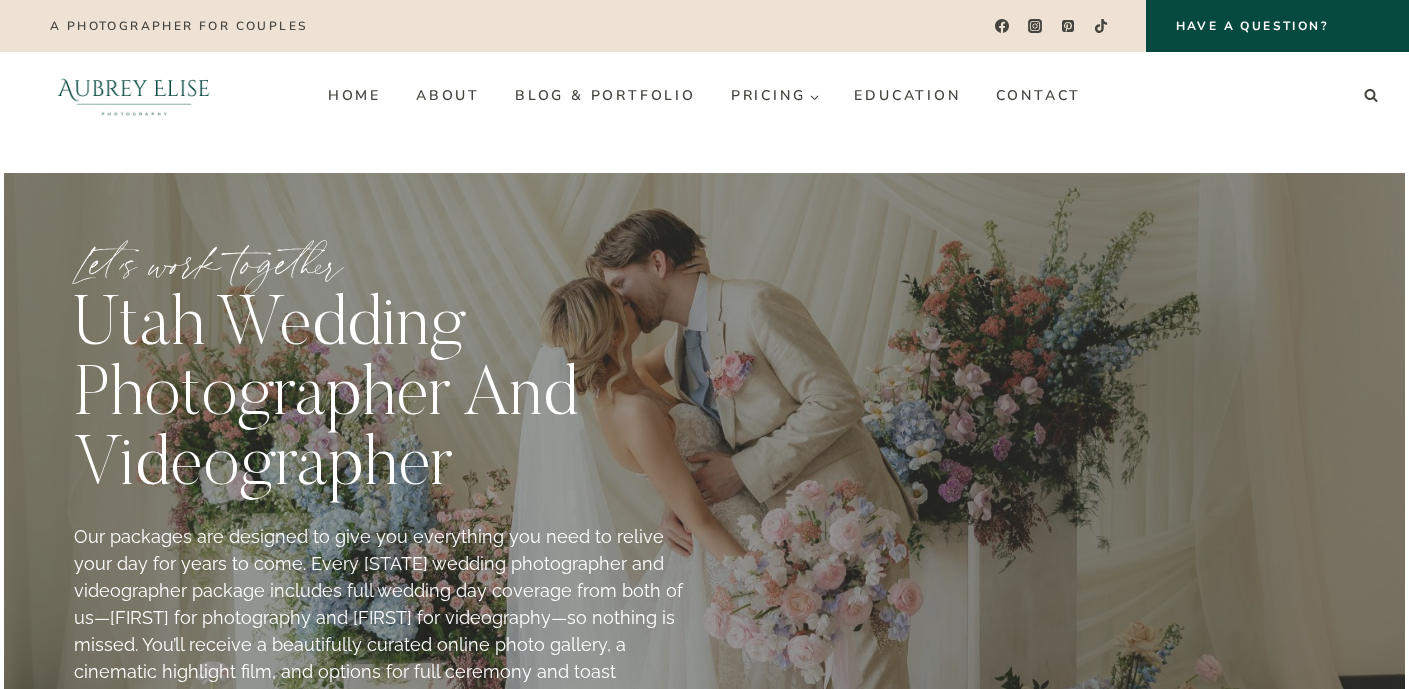 scroll, scrollTop: 23, scrollLeft: 0, axis: vertical 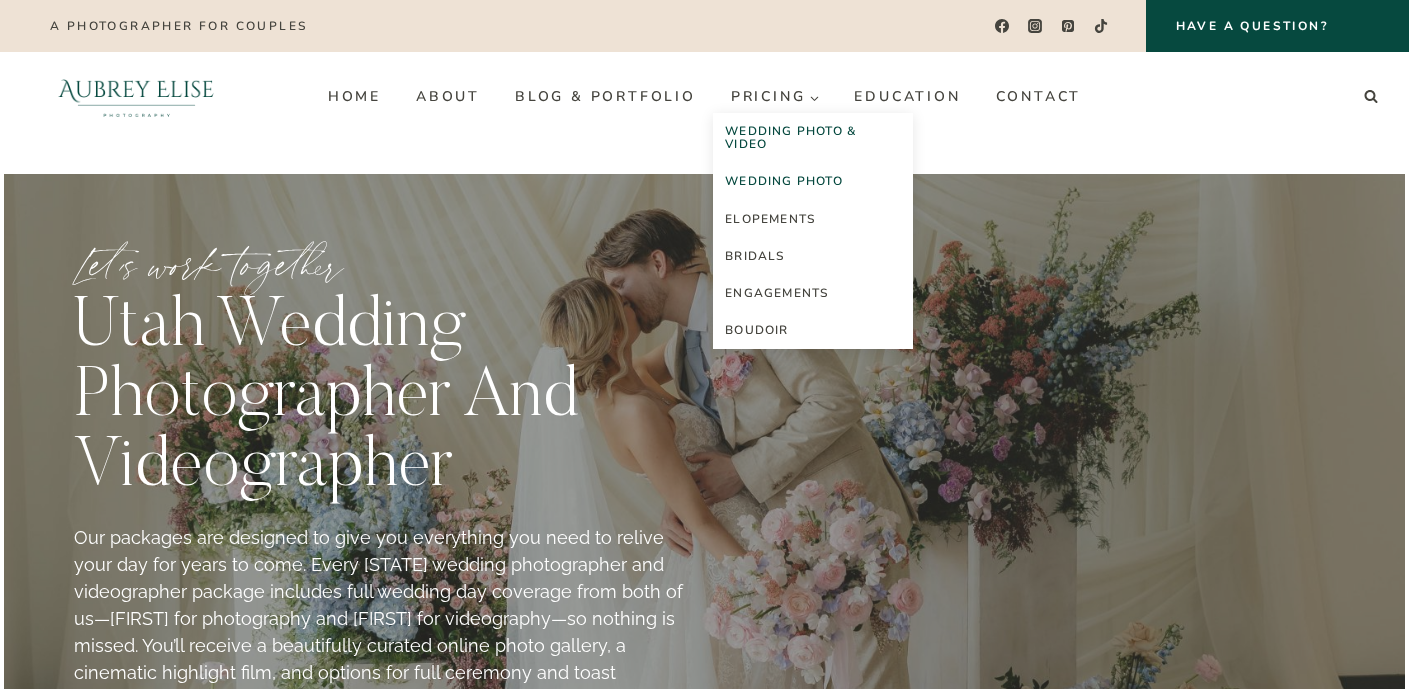 click on "Wedding Photo" at bounding box center (813, 181) 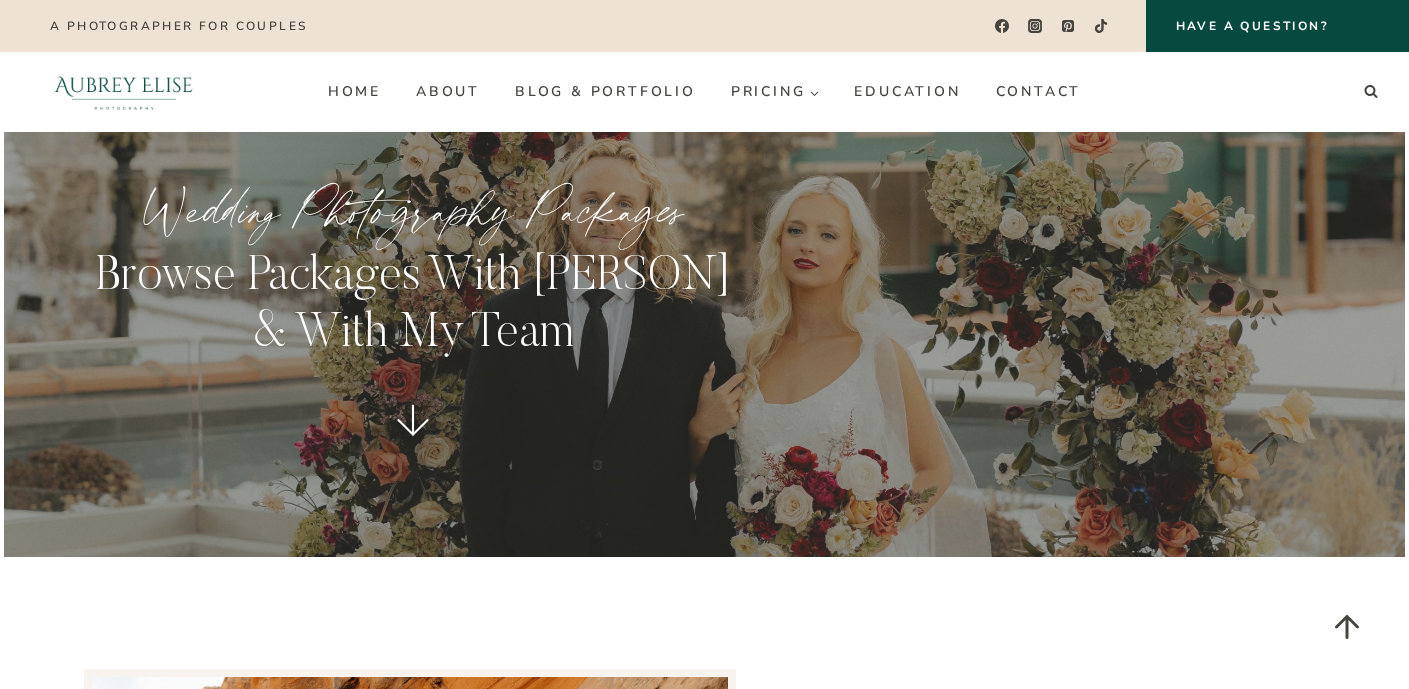 scroll, scrollTop: 2436, scrollLeft: 0, axis: vertical 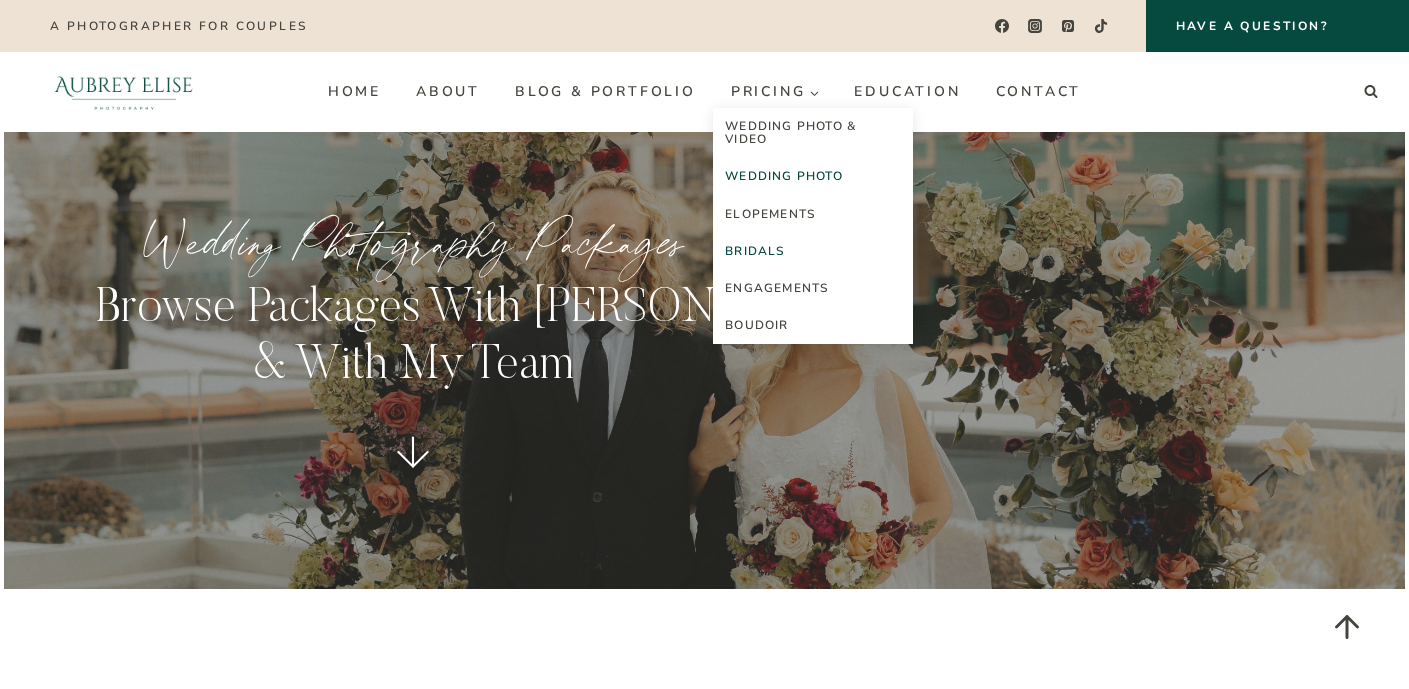 click on "Bridals" at bounding box center [813, 251] 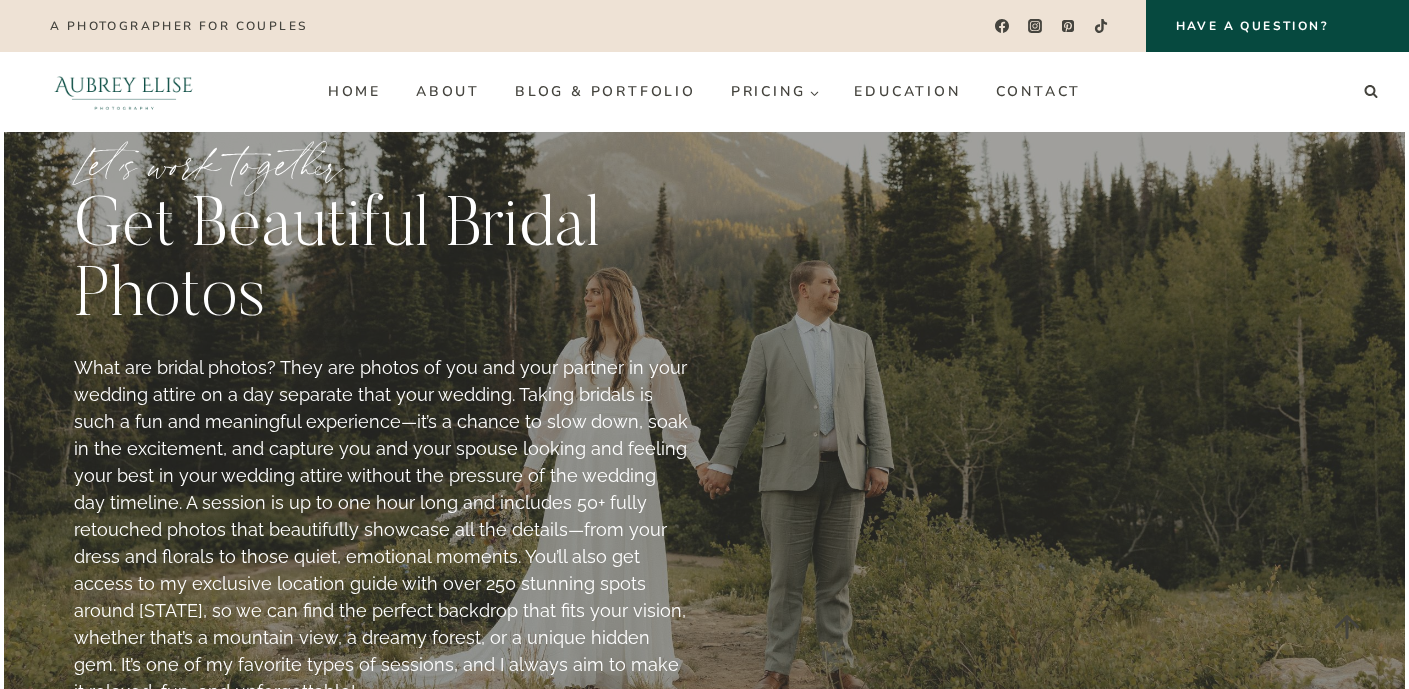 scroll, scrollTop: 121, scrollLeft: 0, axis: vertical 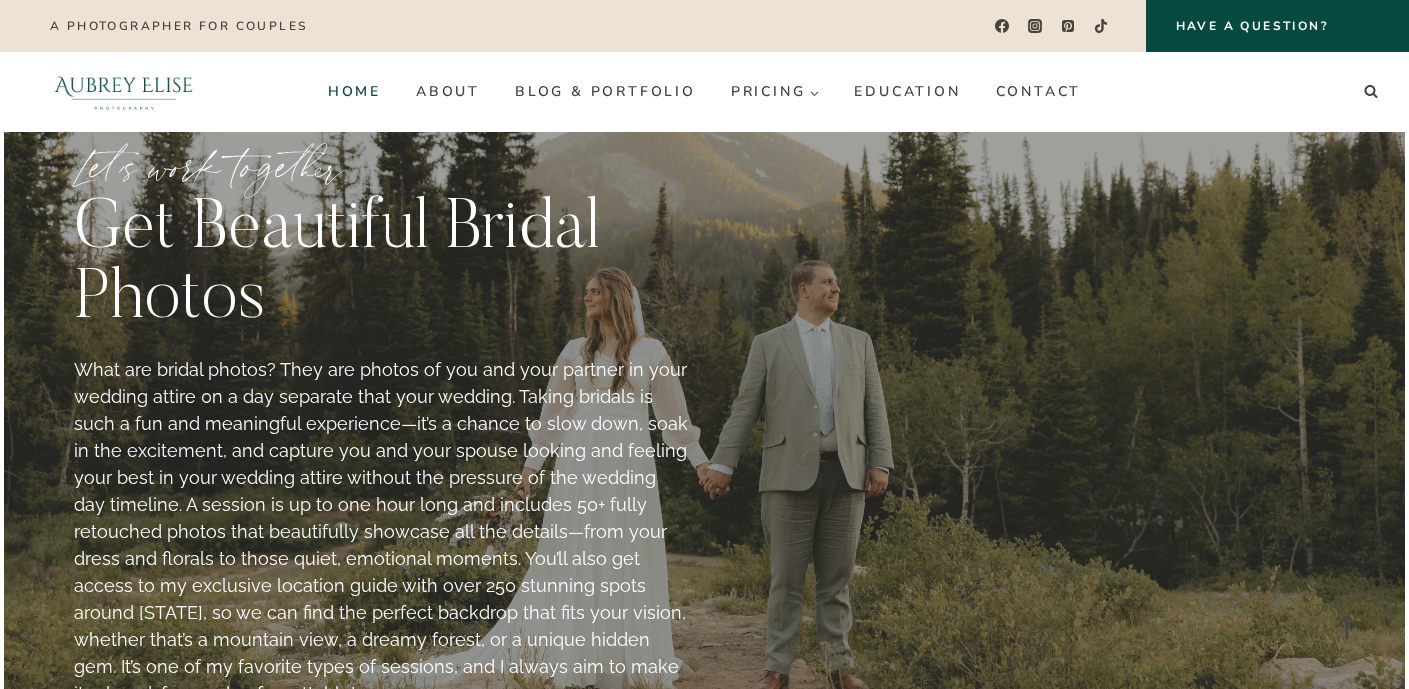 click on "Home" at bounding box center (354, 92) 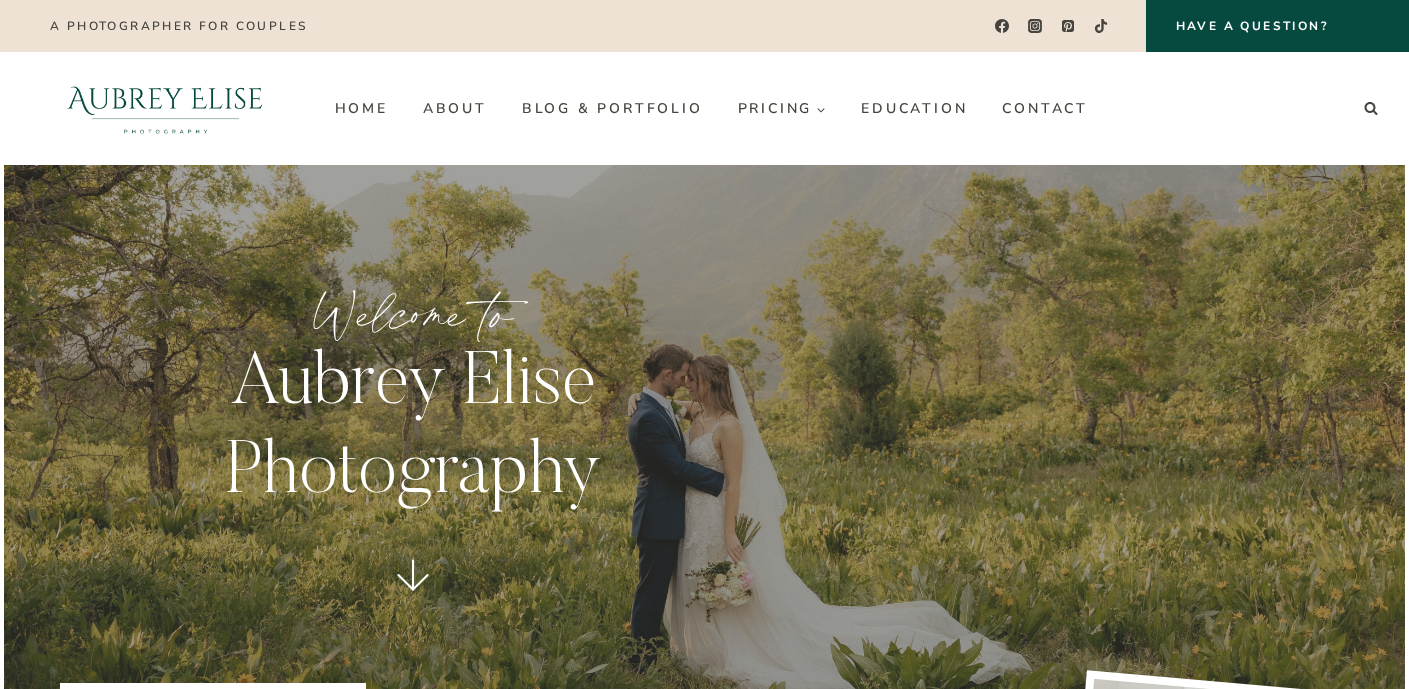 scroll, scrollTop: 0, scrollLeft: 0, axis: both 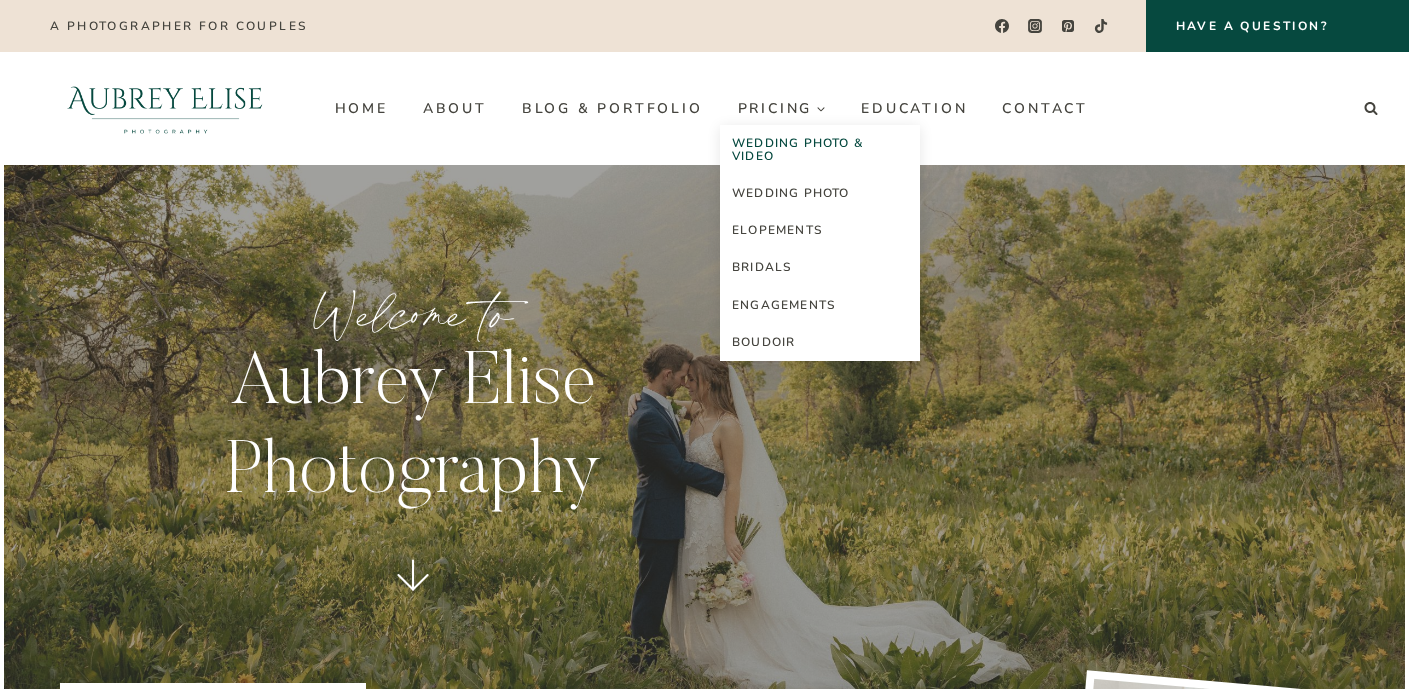 click on "Wedding Photo & Video" at bounding box center [820, 150] 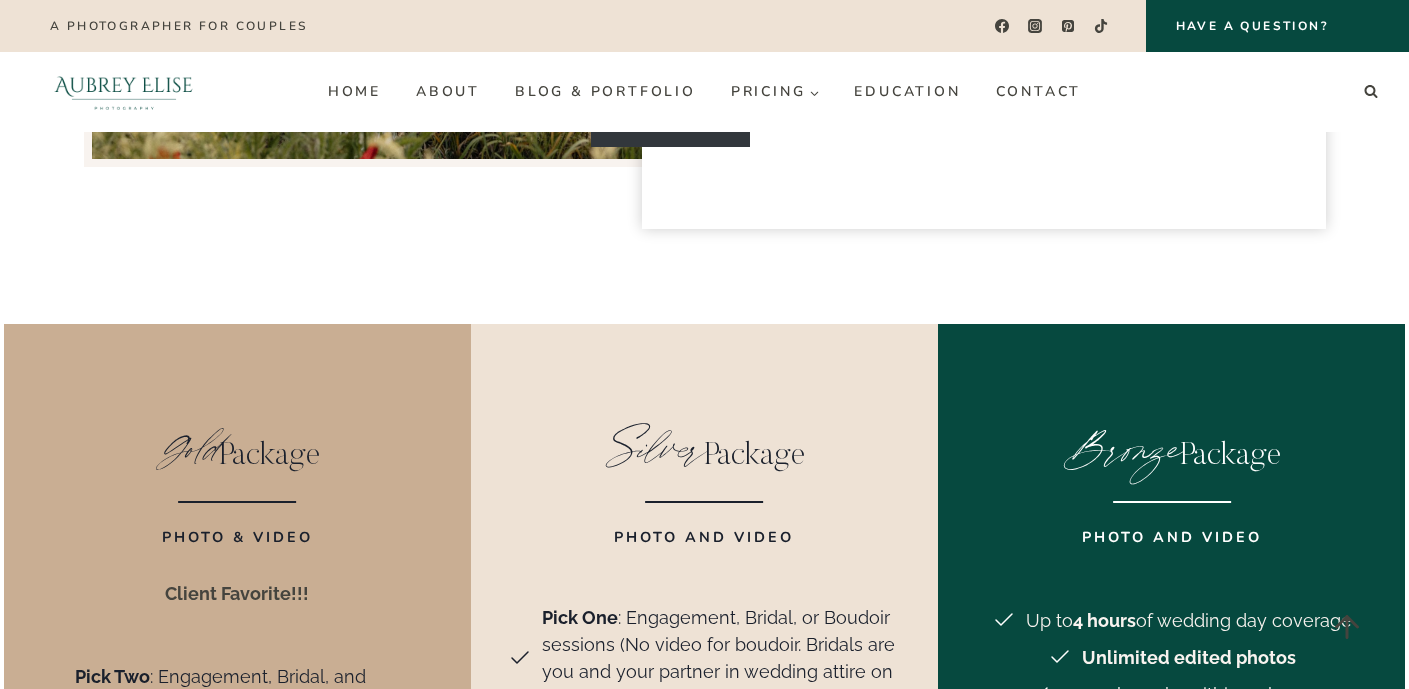 scroll, scrollTop: 4566, scrollLeft: 0, axis: vertical 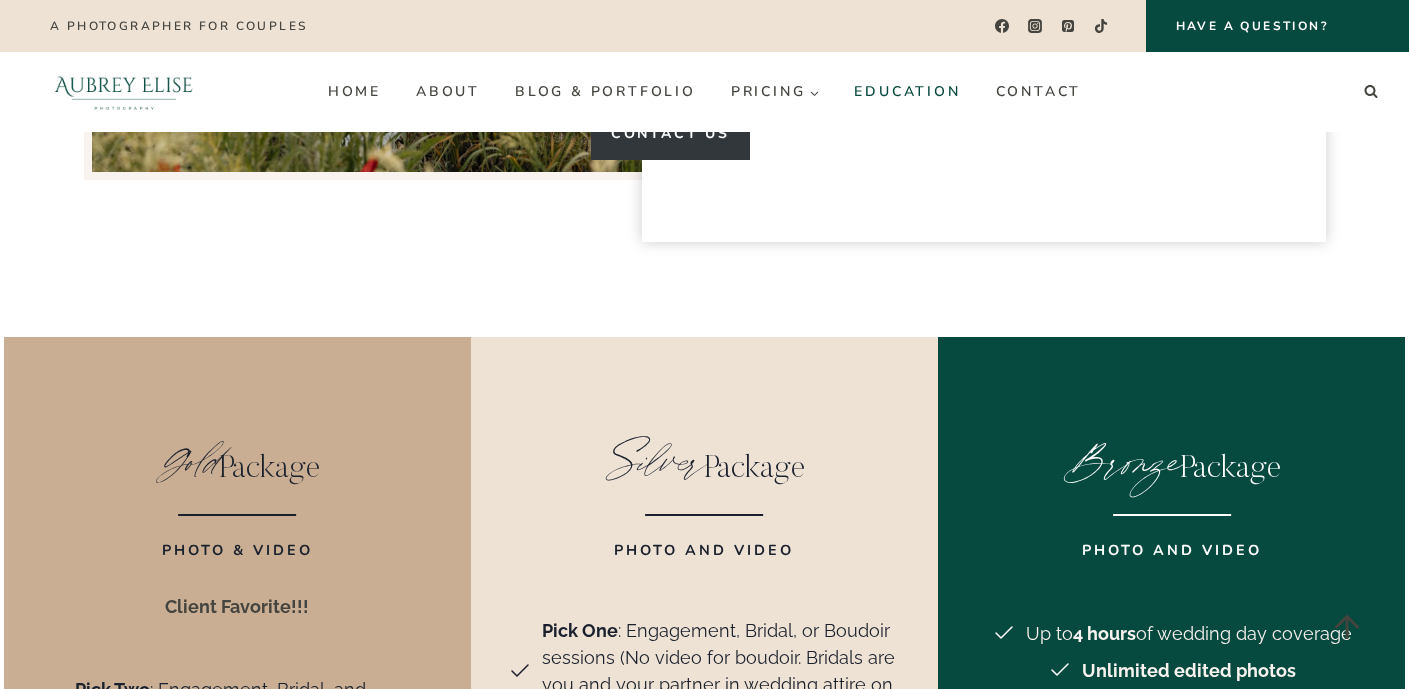 click on "Education" at bounding box center [907, 92] 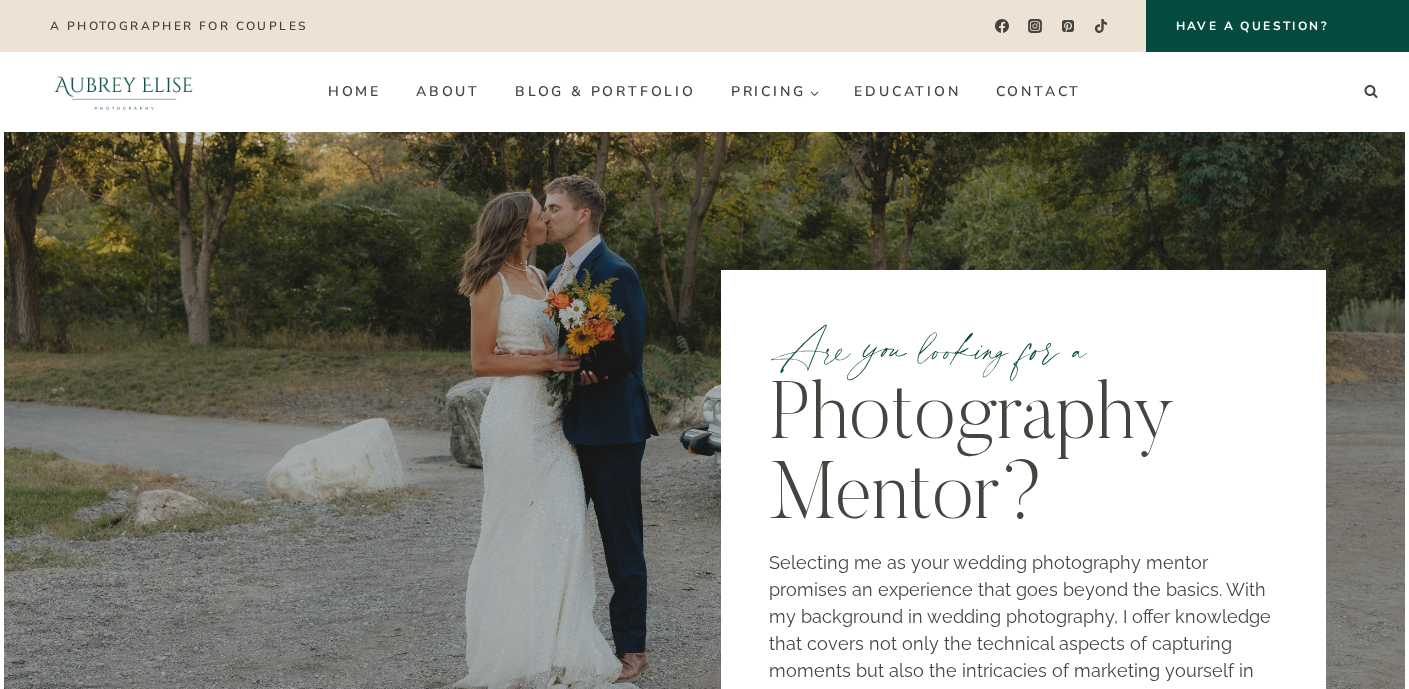 scroll, scrollTop: 53, scrollLeft: 0, axis: vertical 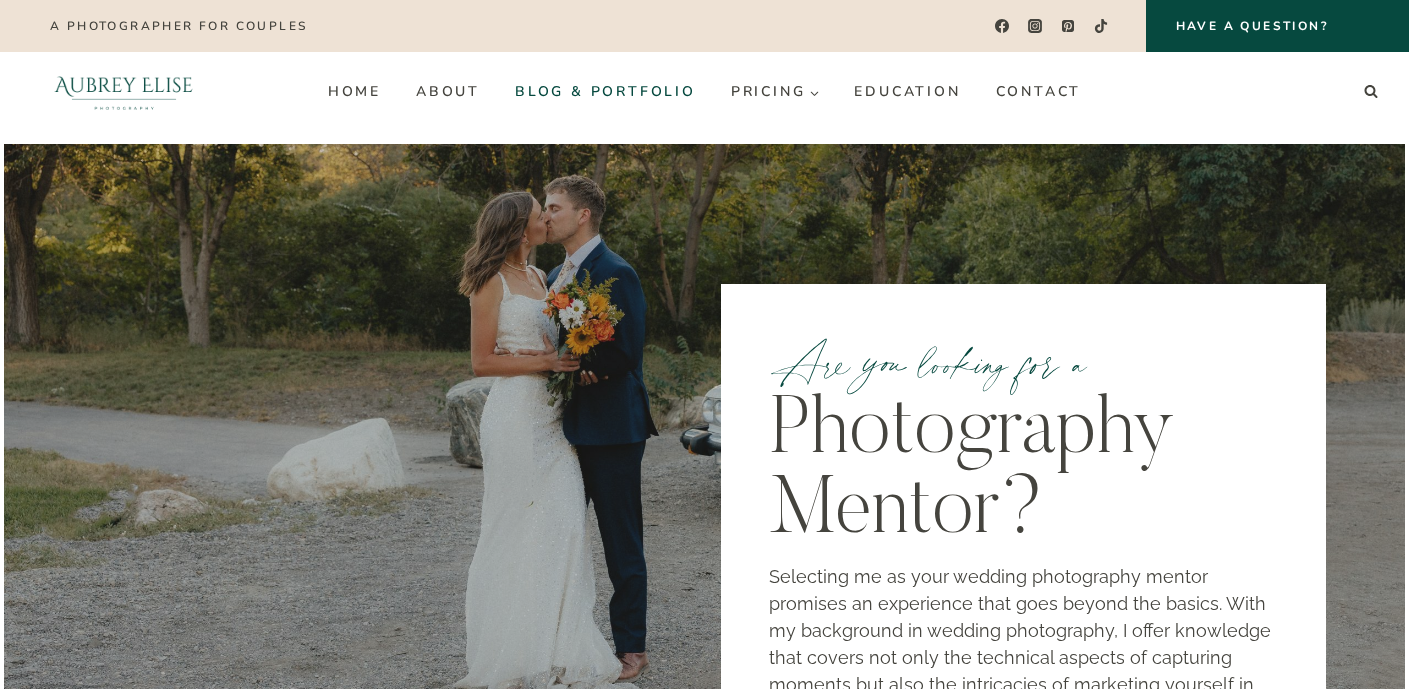 click on "Blog & Portfolio" at bounding box center [605, 92] 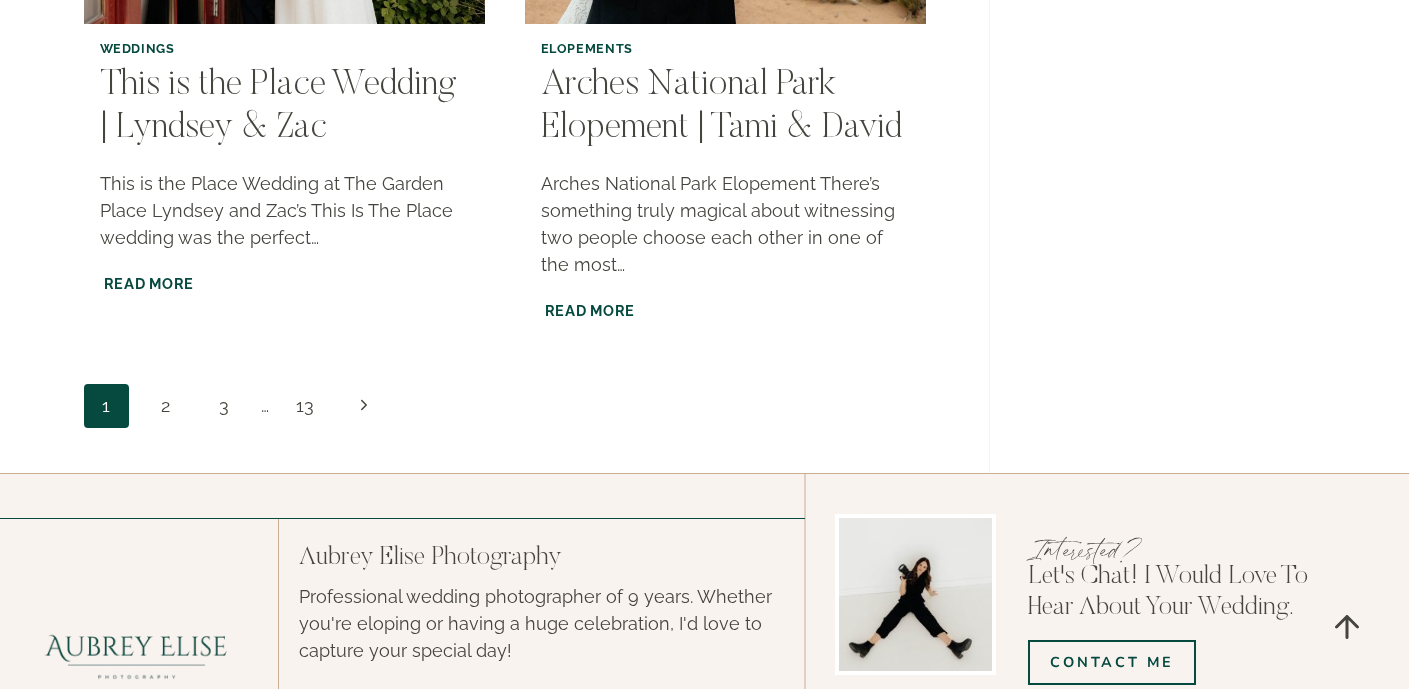 scroll, scrollTop: 3627, scrollLeft: 0, axis: vertical 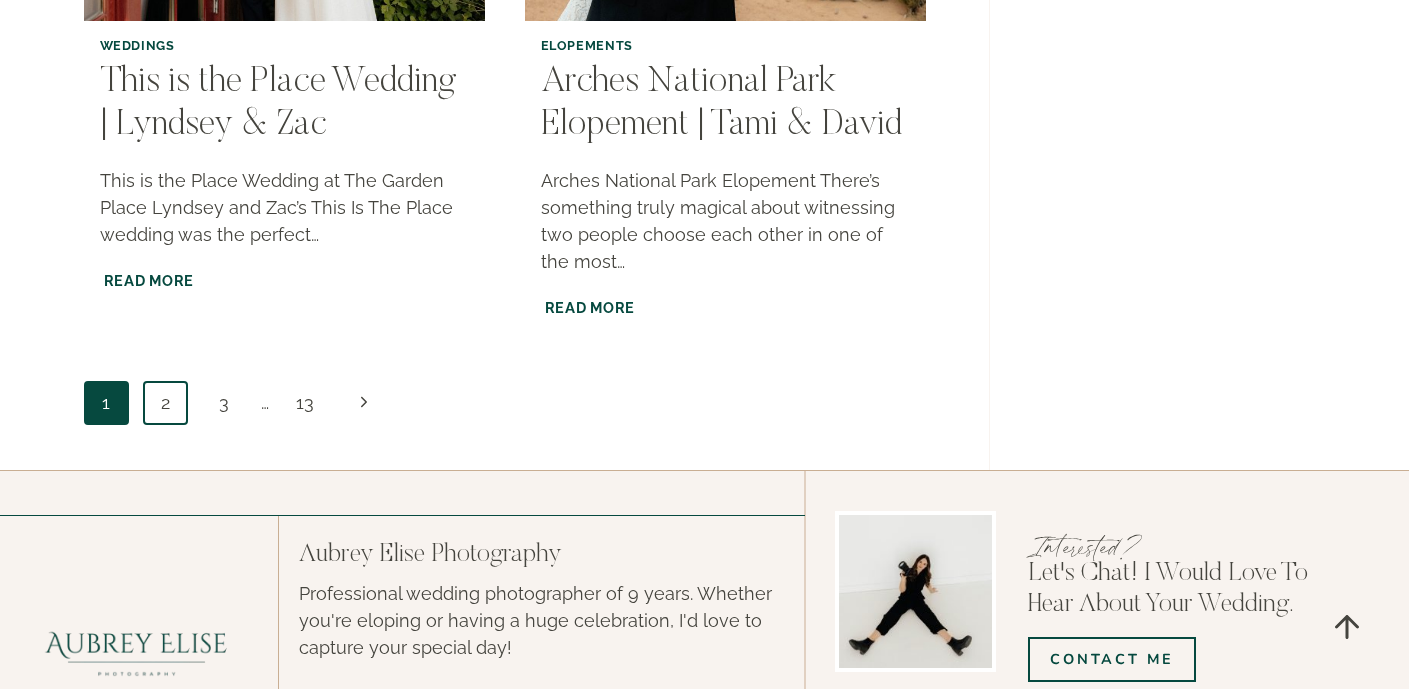click on "2" at bounding box center (165, 403) 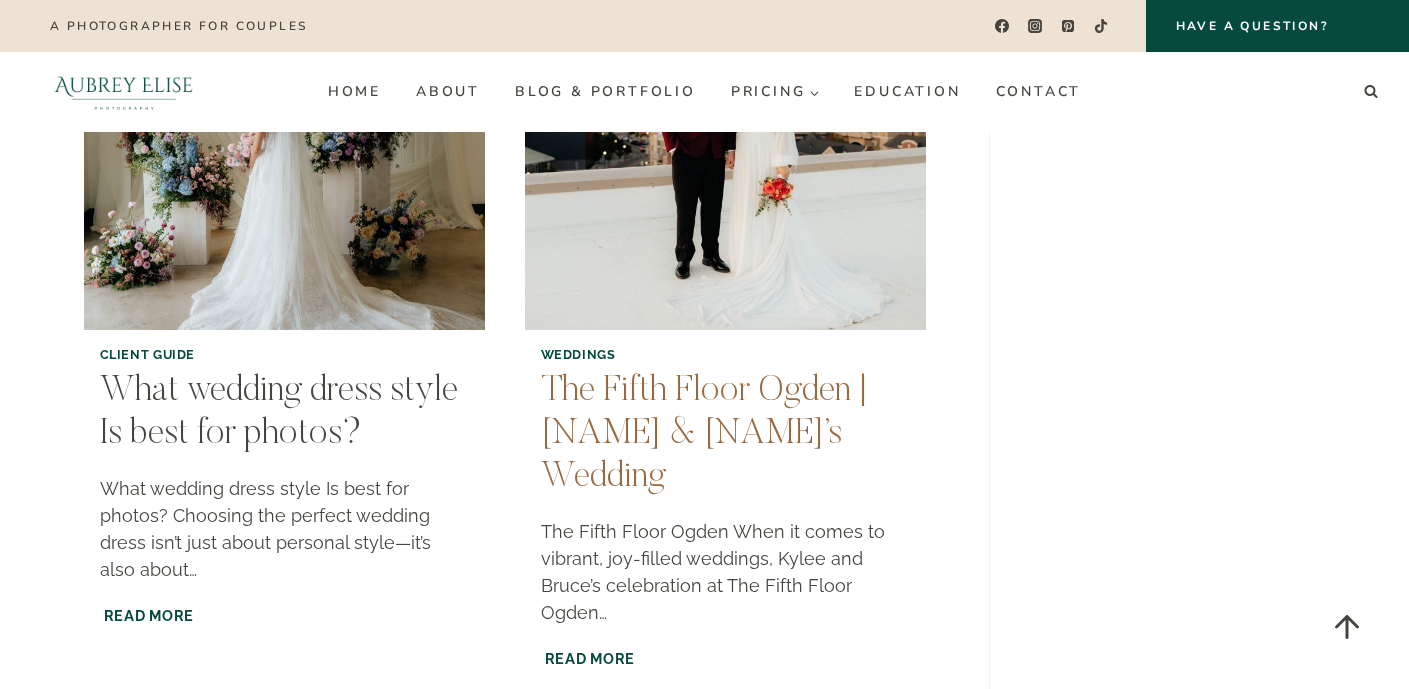 scroll, scrollTop: 1778, scrollLeft: 0, axis: vertical 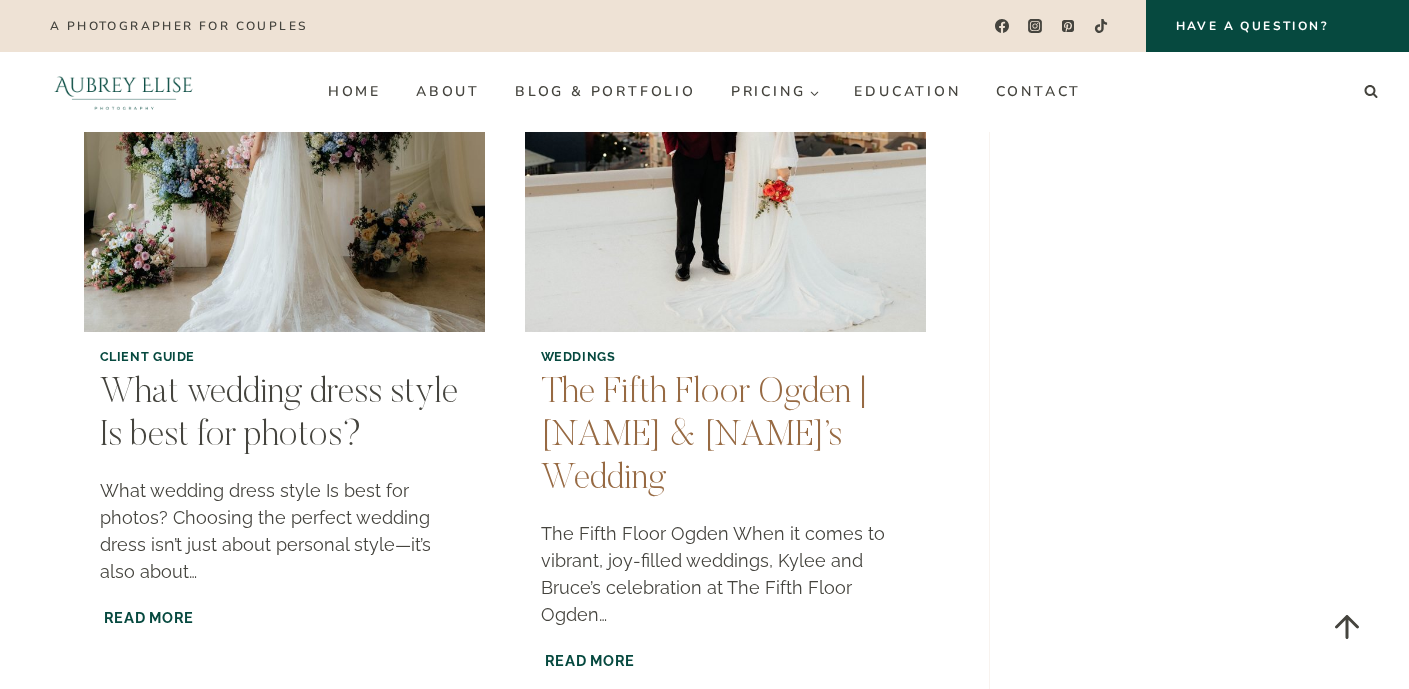 click on "The Fifth Floor Ogden | Kylee &  Bruce’s Wedding" at bounding box center (704, 437) 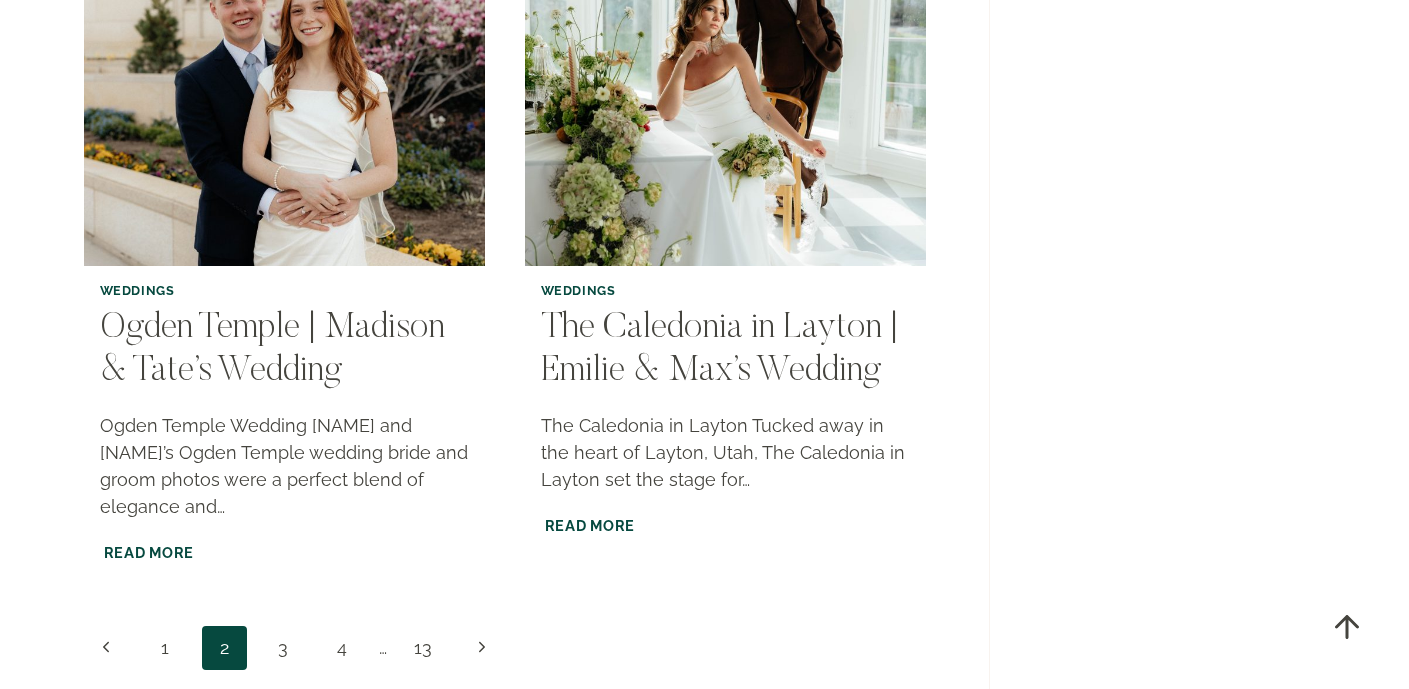 scroll, scrollTop: 3465, scrollLeft: 0, axis: vertical 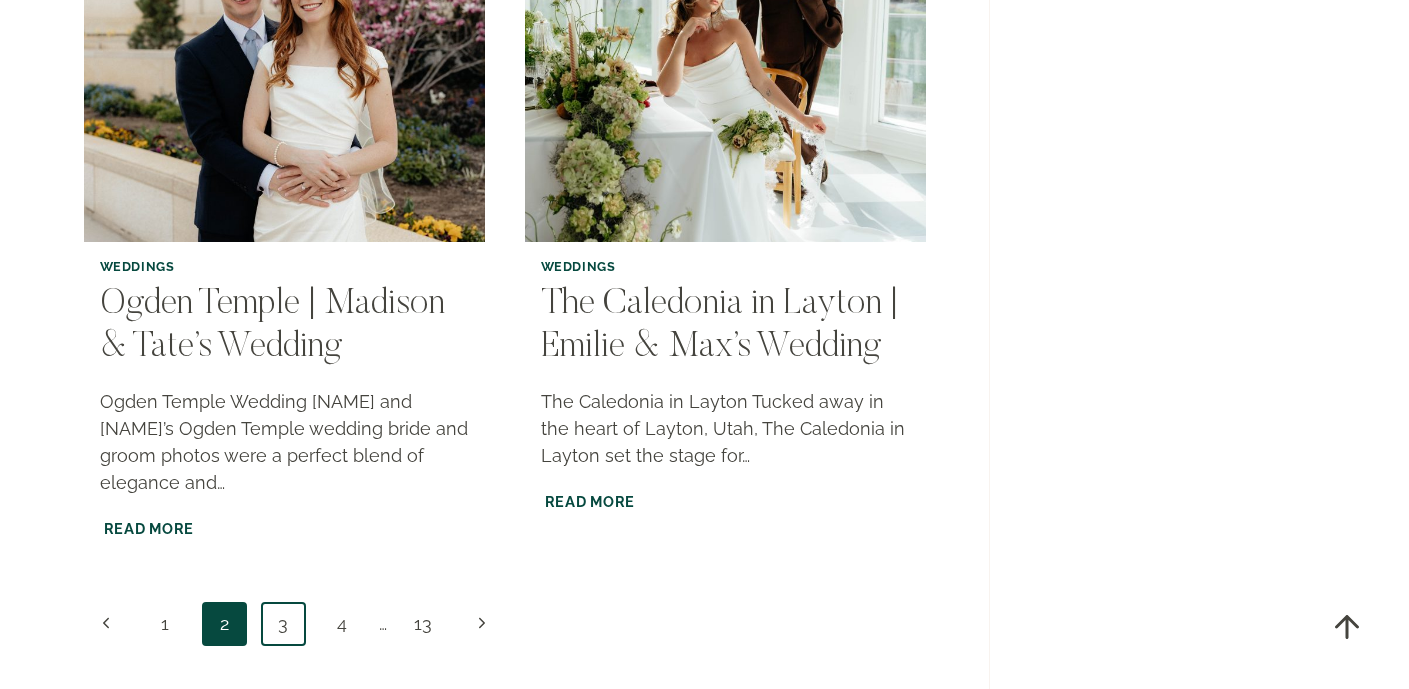 click on "3" at bounding box center (283, 624) 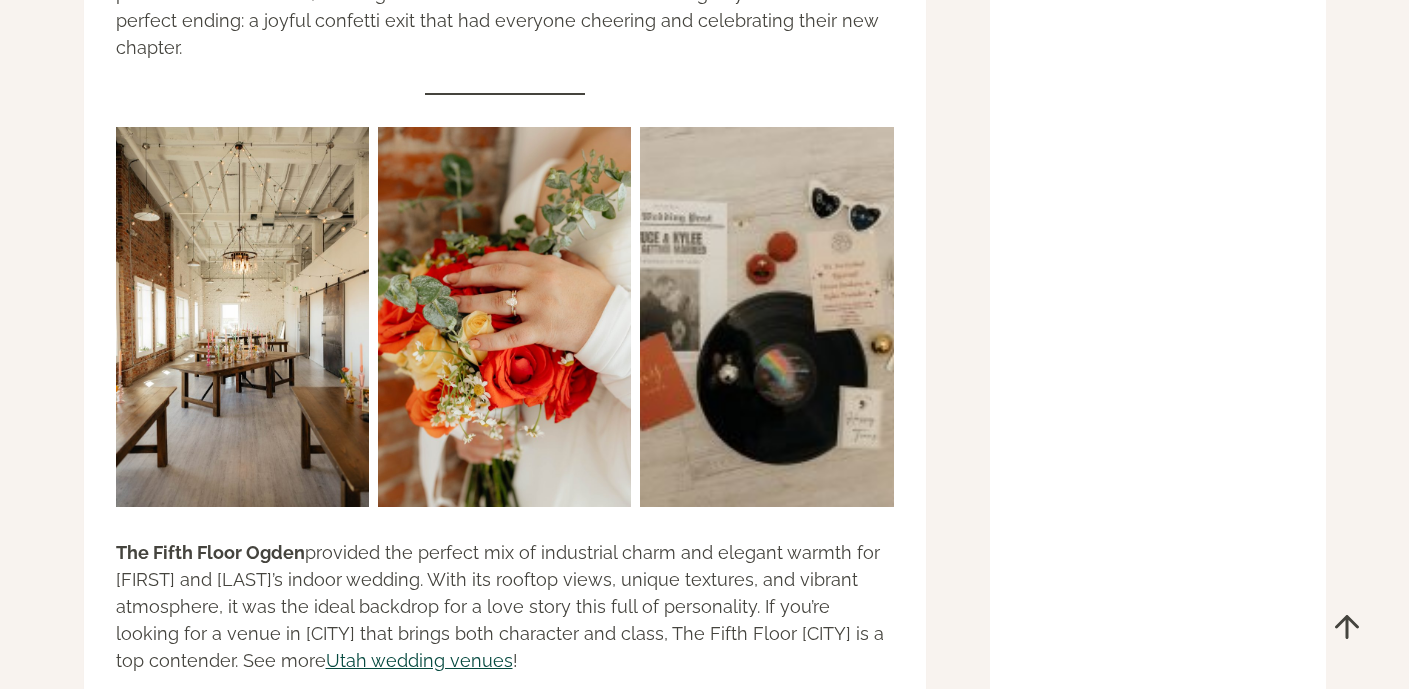 scroll, scrollTop: 6458, scrollLeft: 0, axis: vertical 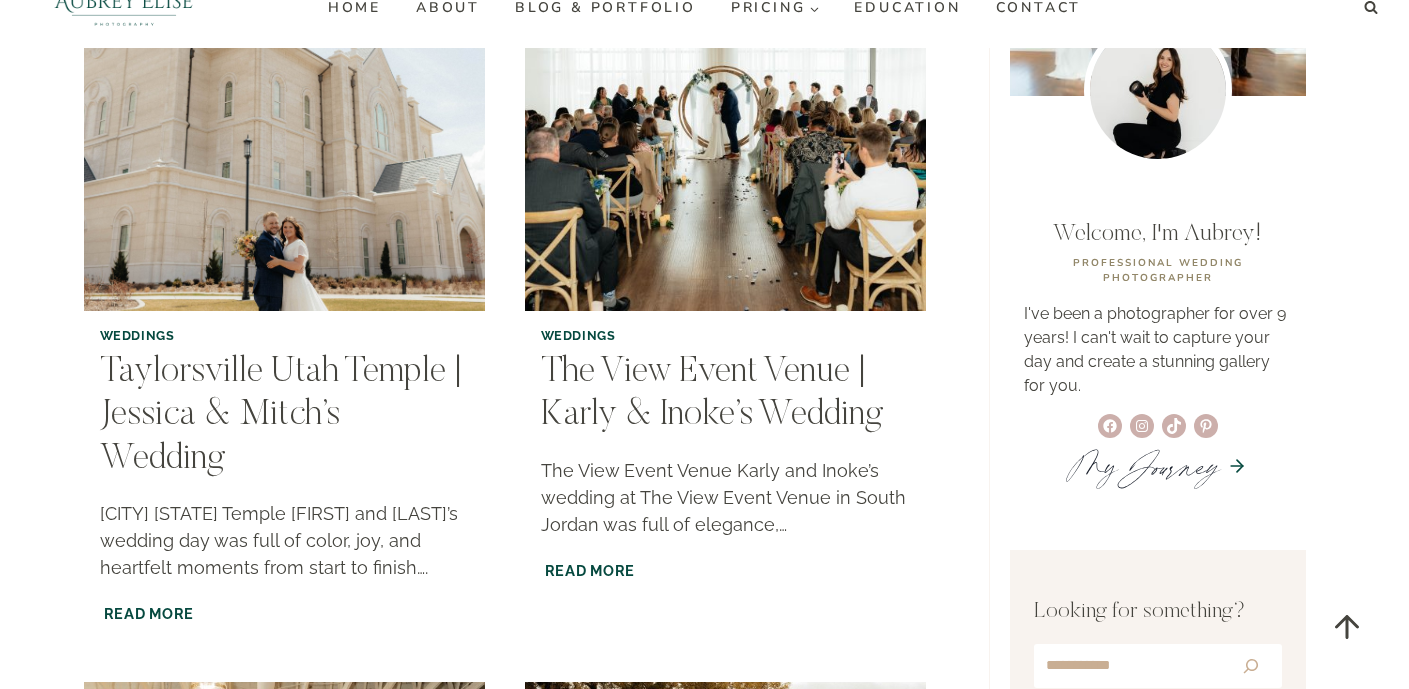 click on "The View Event Venue | Karly & Inoke’s Wedding" at bounding box center [725, 395] 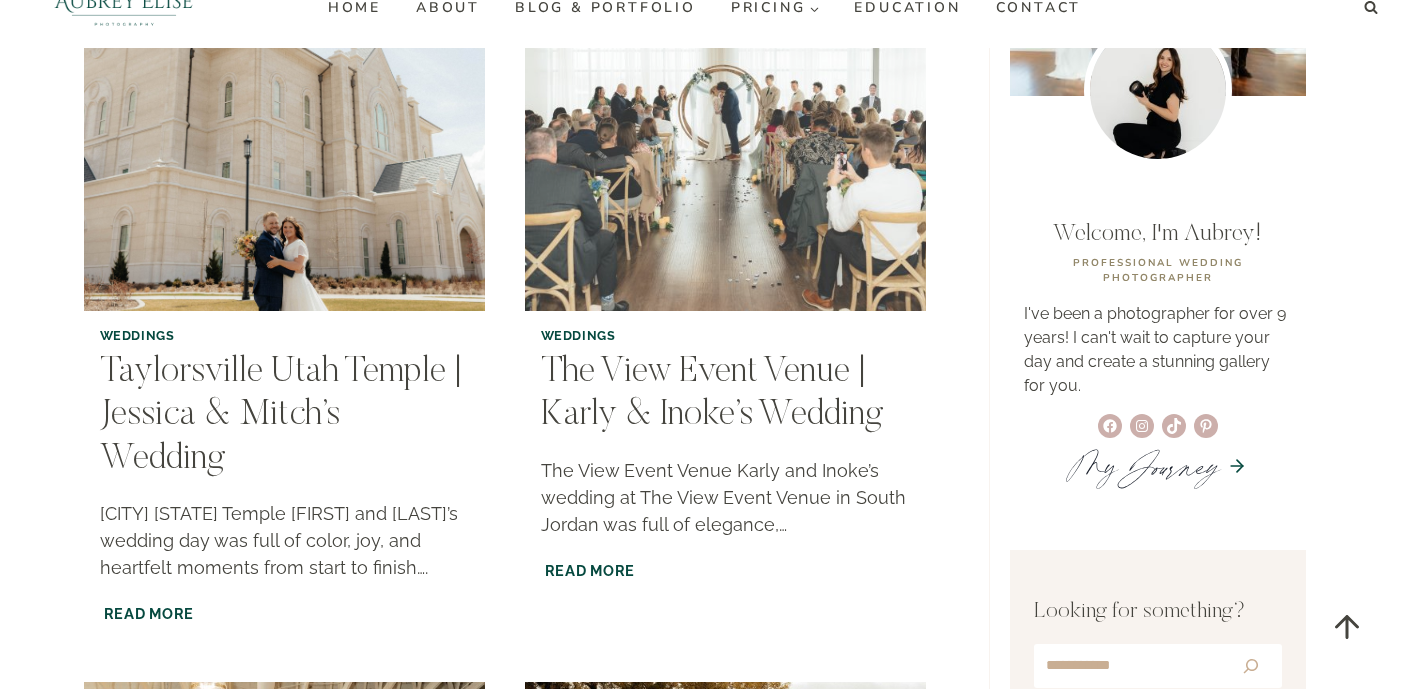 click at bounding box center (725, 110) 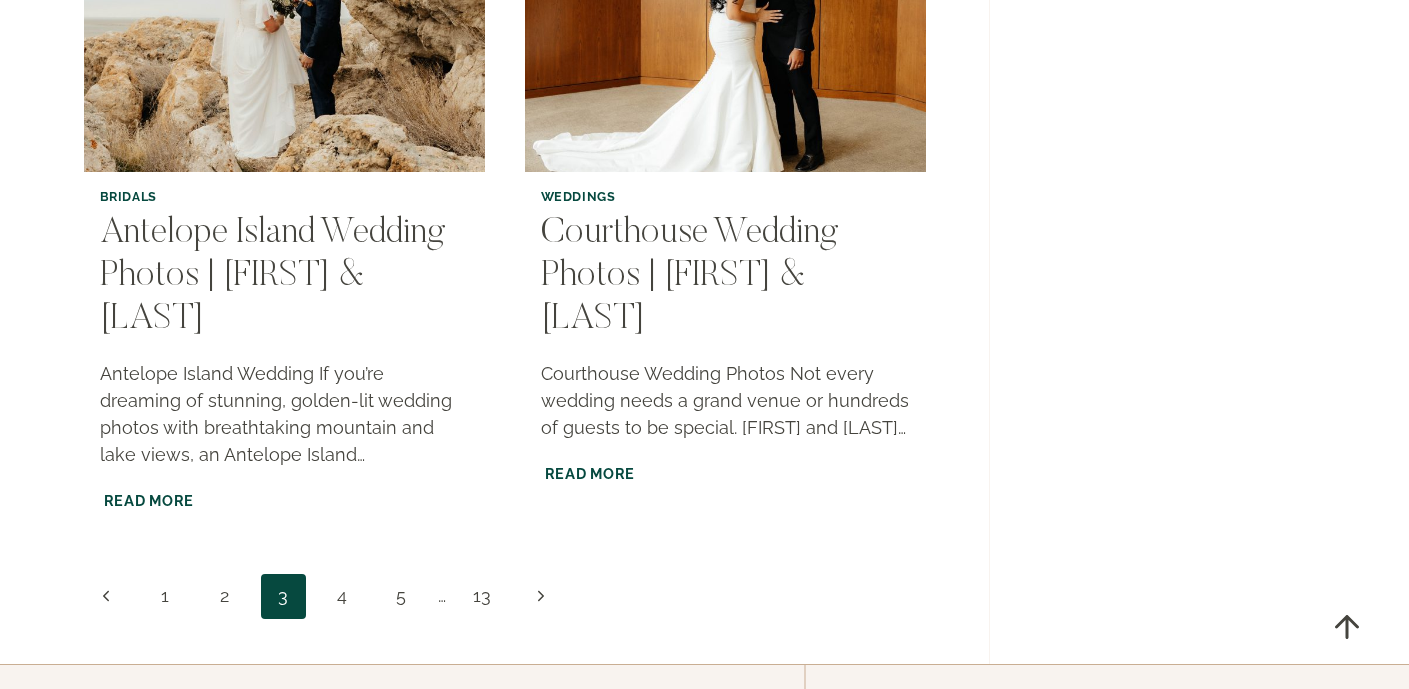 scroll, scrollTop: 3581, scrollLeft: 0, axis: vertical 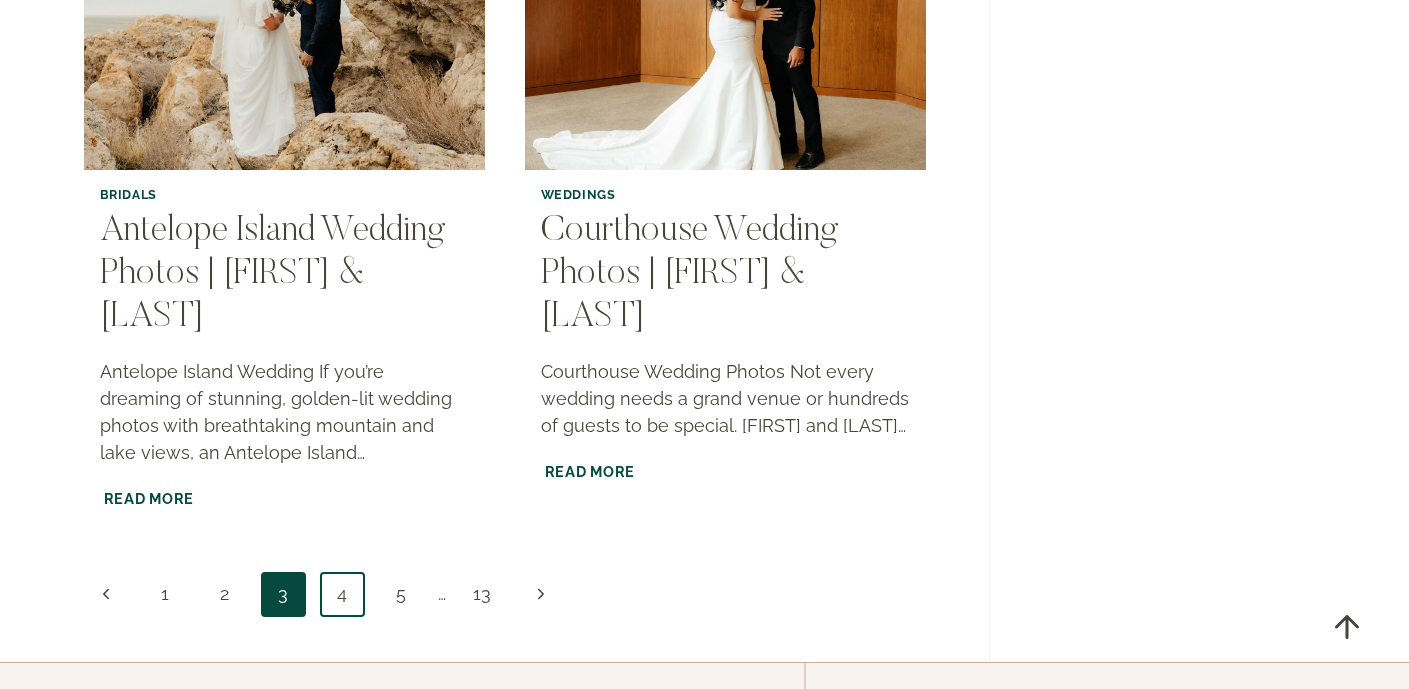 click on "4" at bounding box center (342, 594) 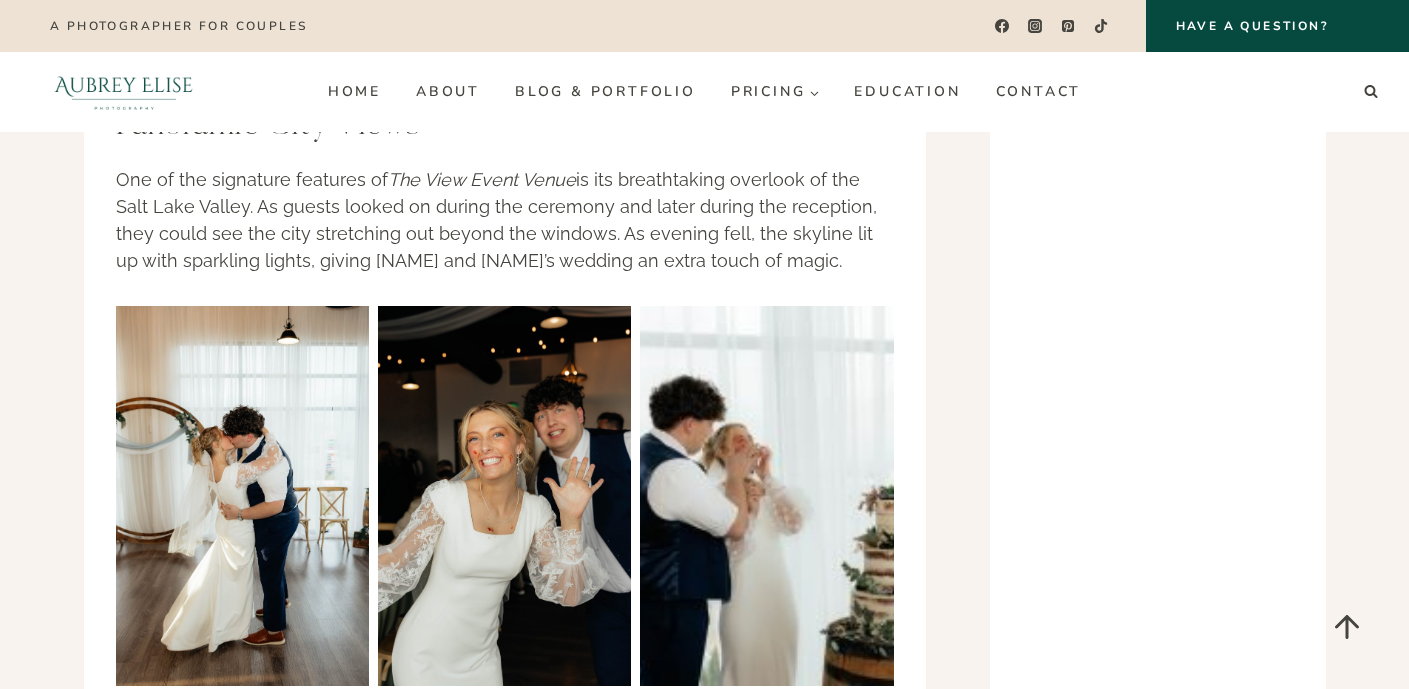 scroll, scrollTop: 3318, scrollLeft: 0, axis: vertical 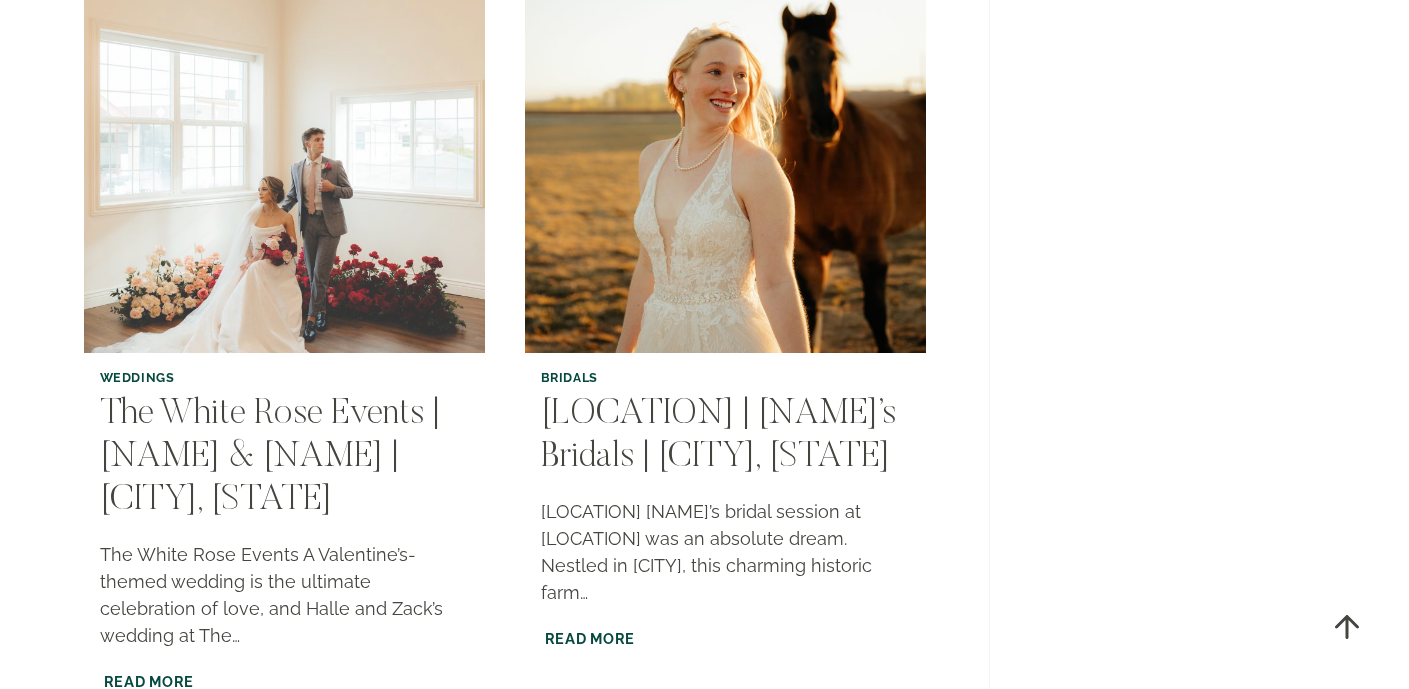 click at bounding box center (283, 151) 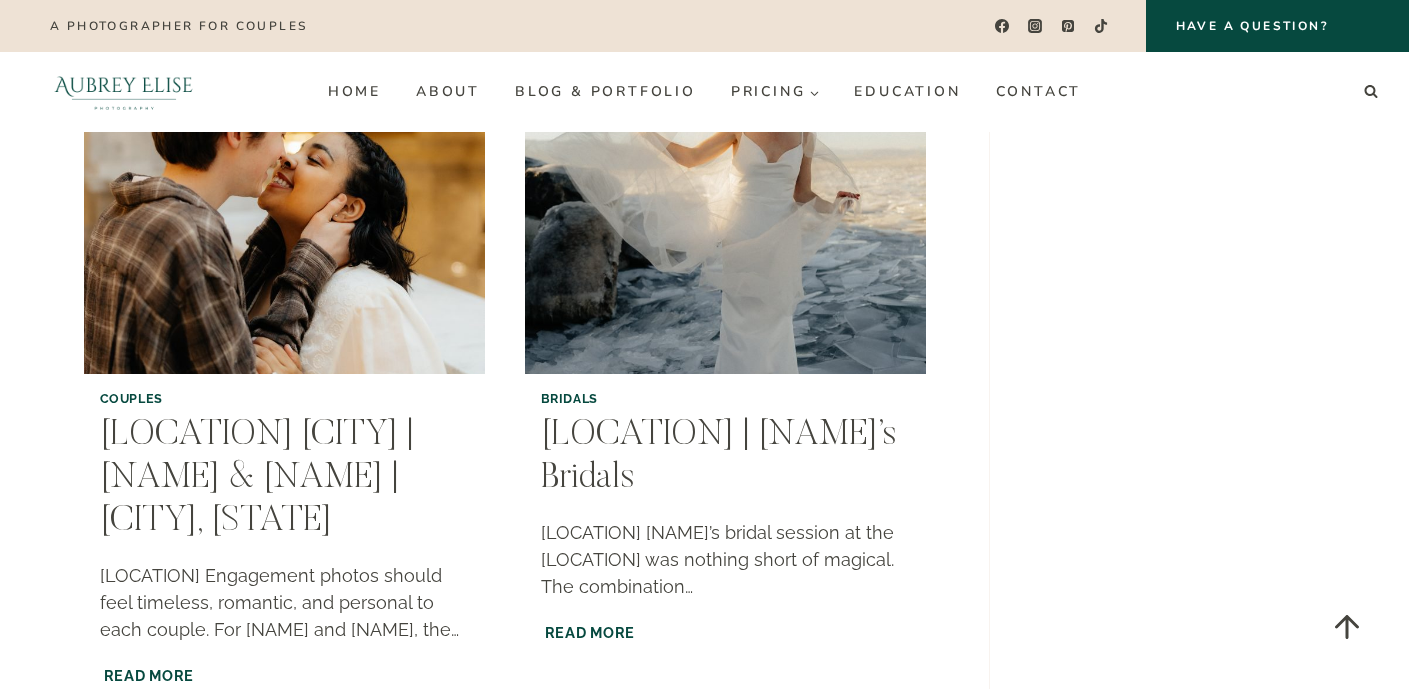 scroll, scrollTop: 1724, scrollLeft: 0, axis: vertical 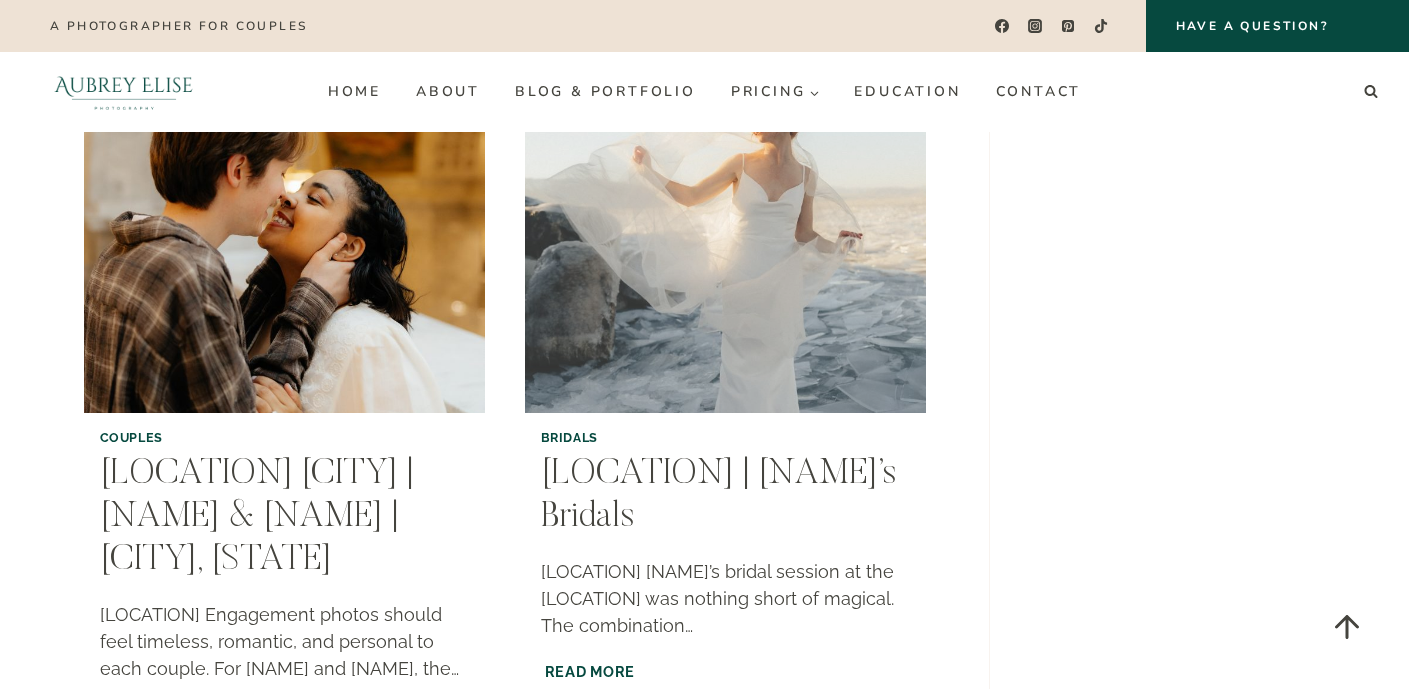 click at bounding box center [725, 212] 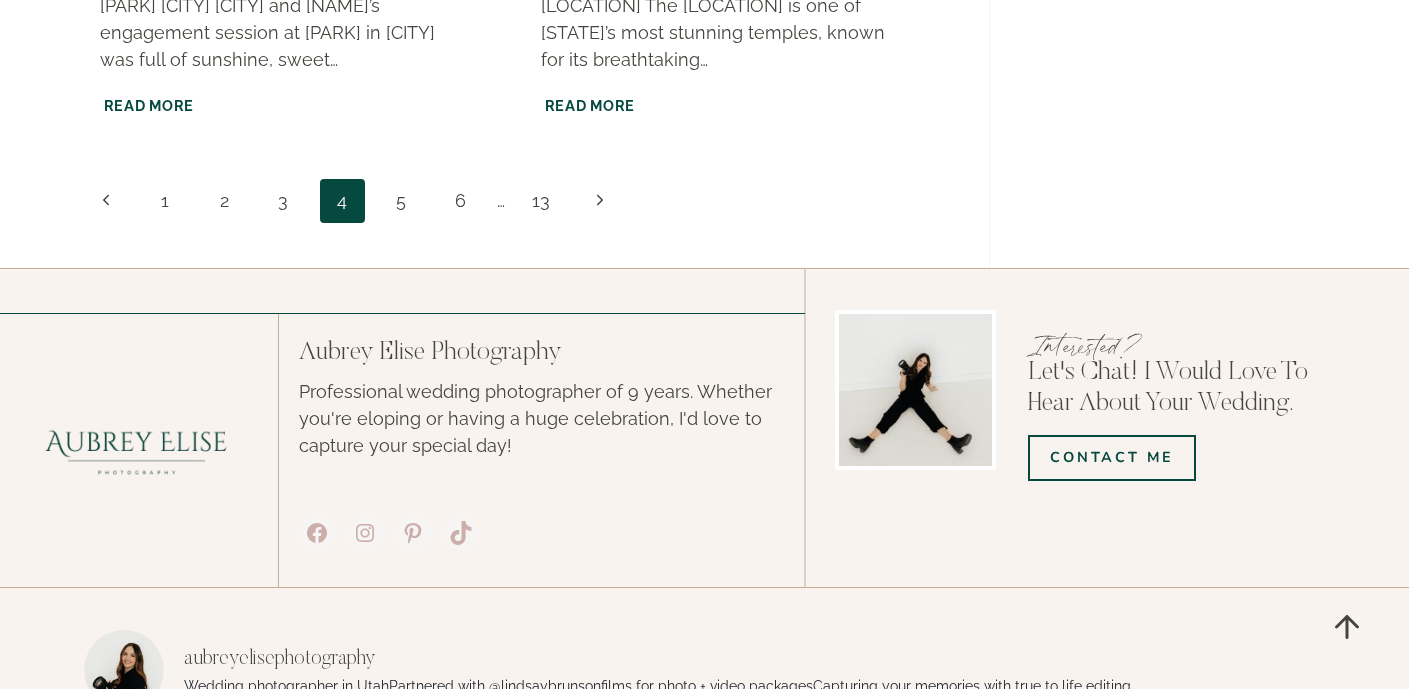 scroll, scrollTop: 3862, scrollLeft: 0, axis: vertical 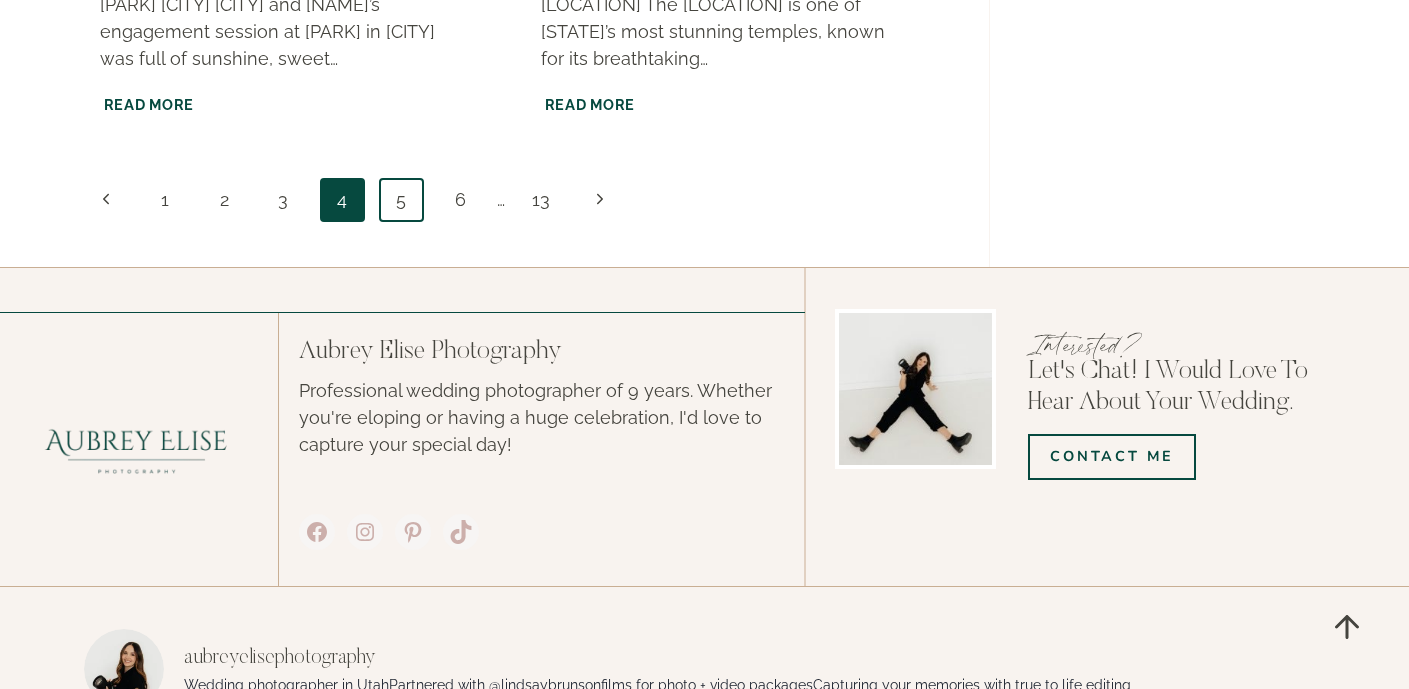 click on "5" at bounding box center (401, 200) 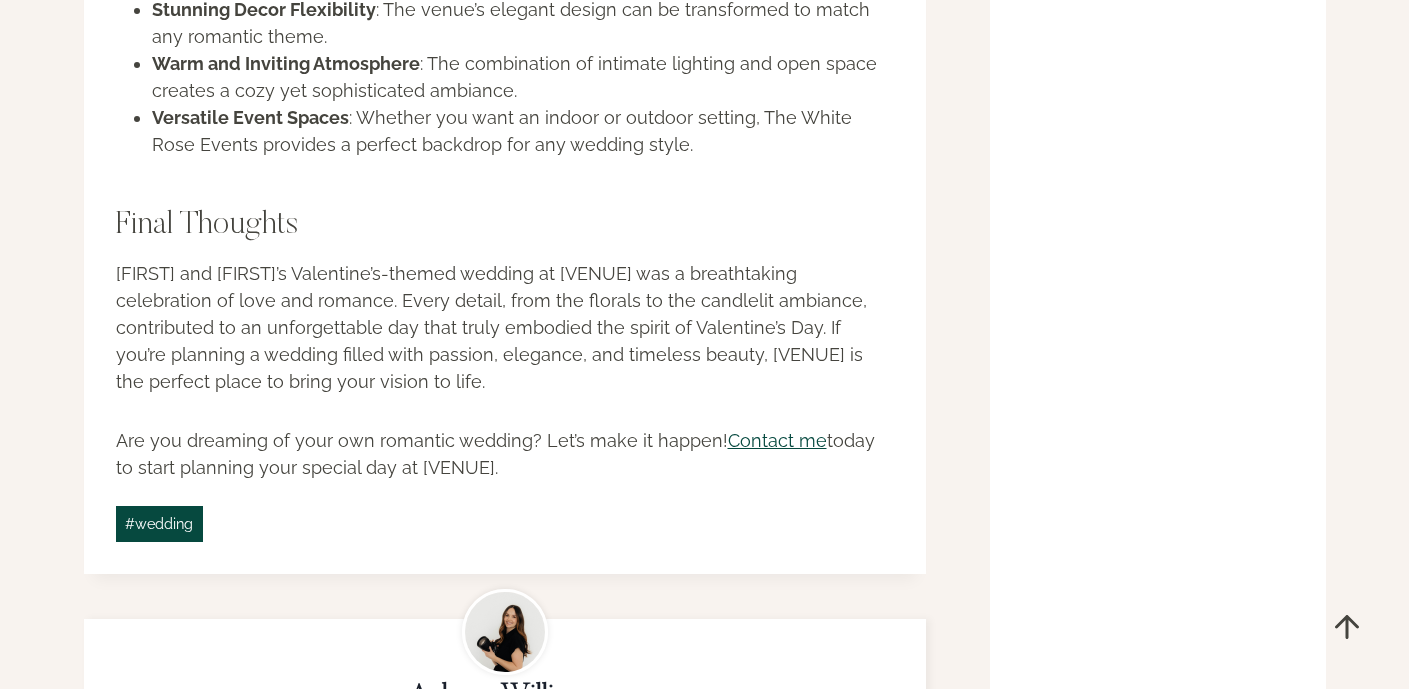 scroll, scrollTop: 3726, scrollLeft: 0, axis: vertical 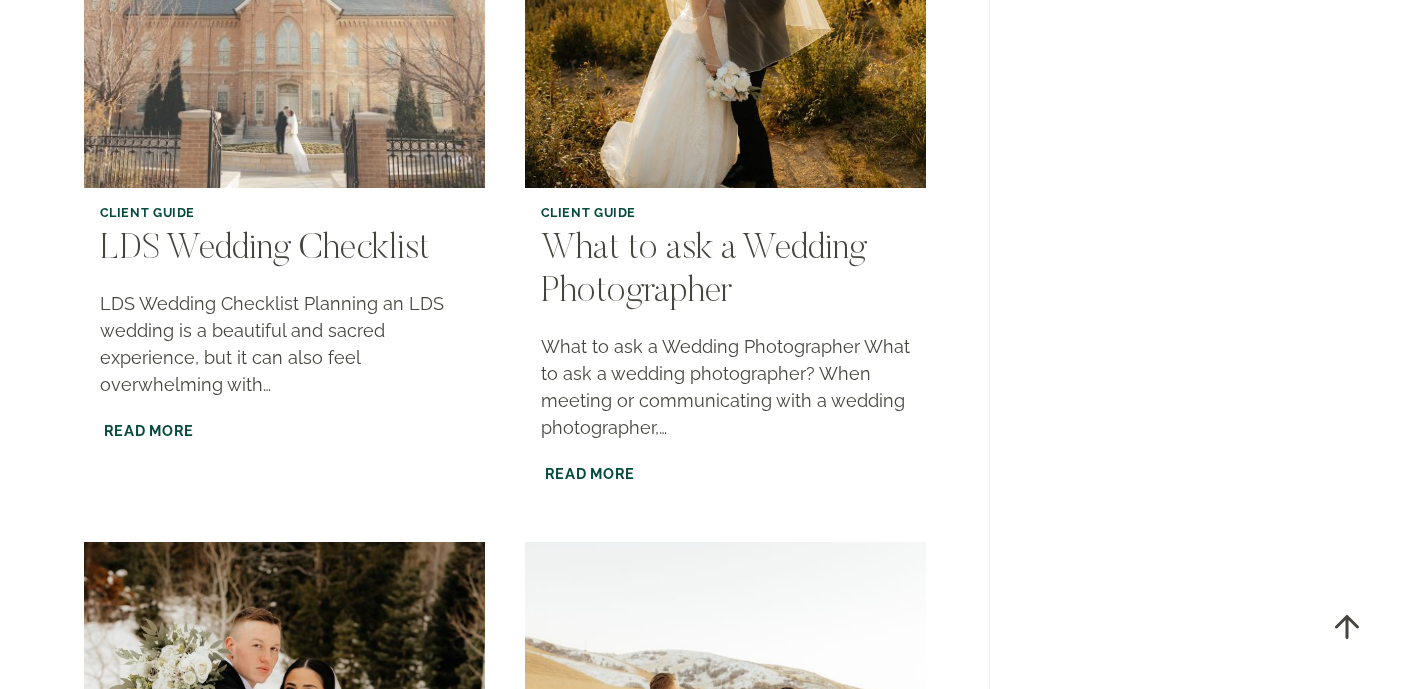click at bounding box center (283, -14) 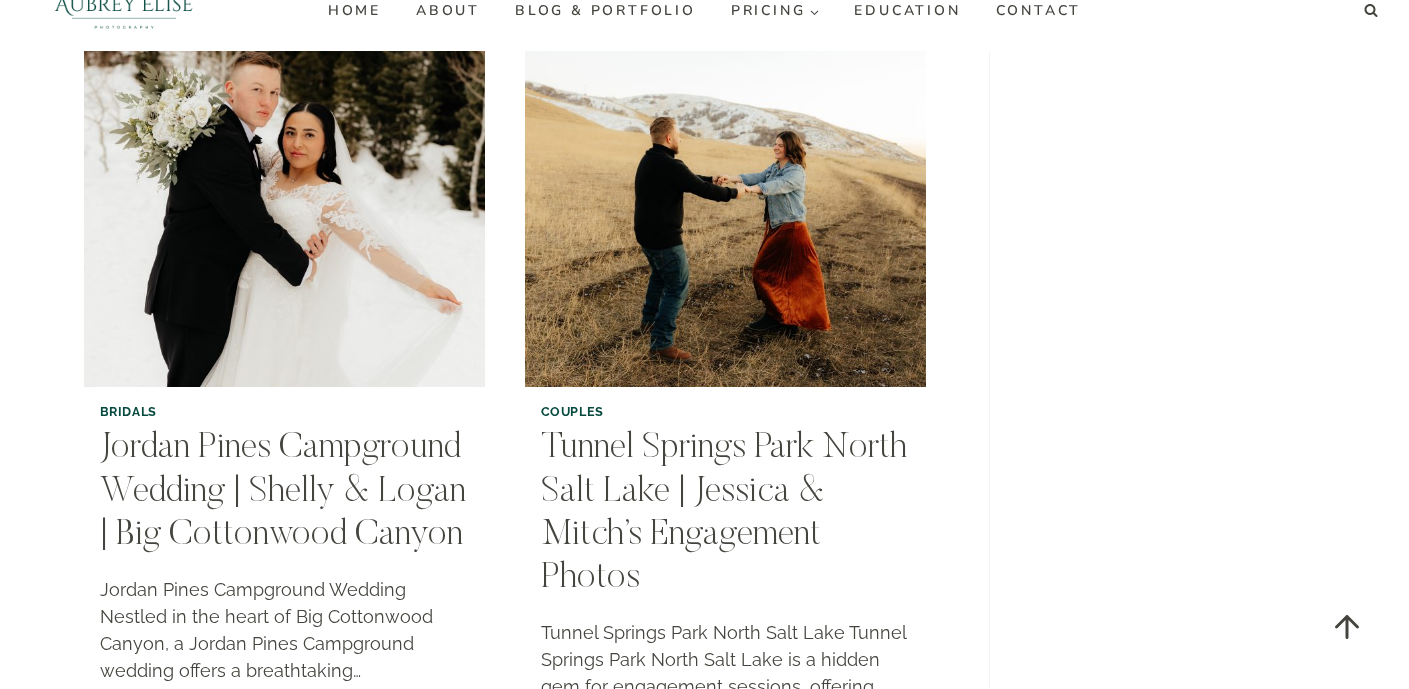 scroll, scrollTop: 2492, scrollLeft: 0, axis: vertical 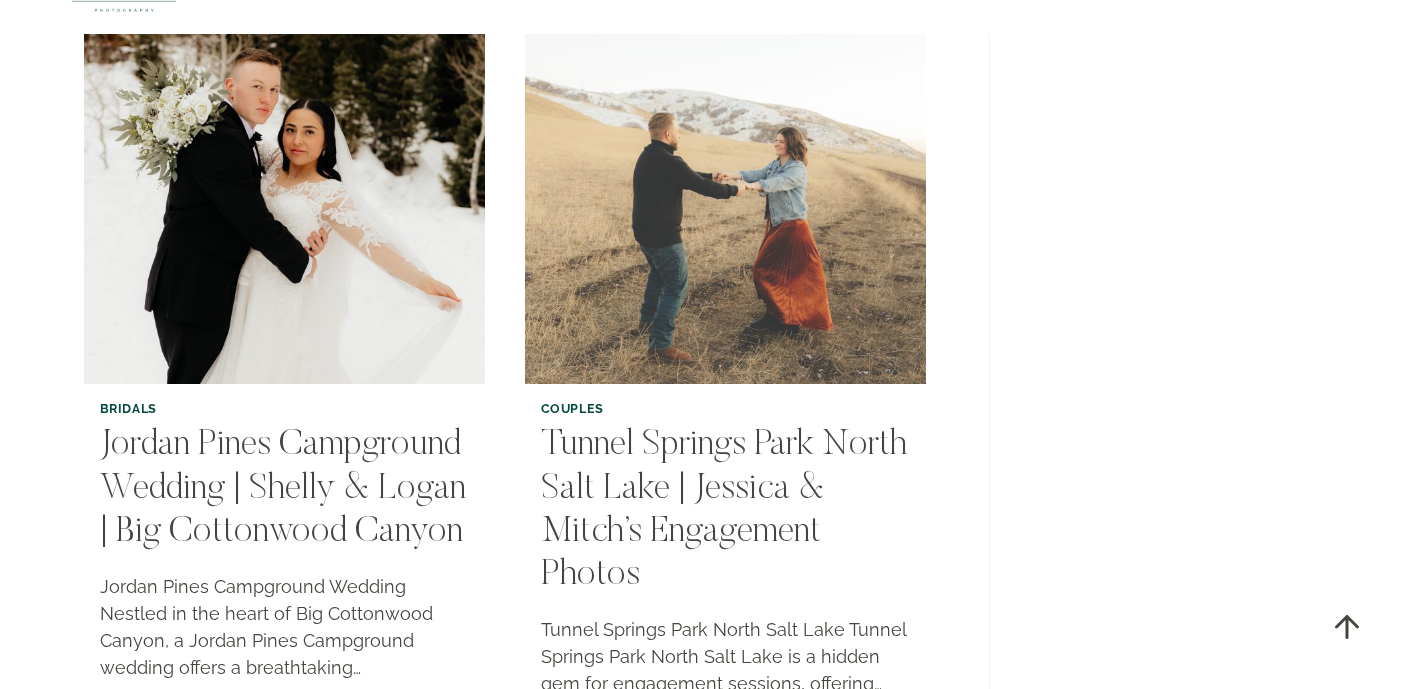 click at bounding box center (725, 183) 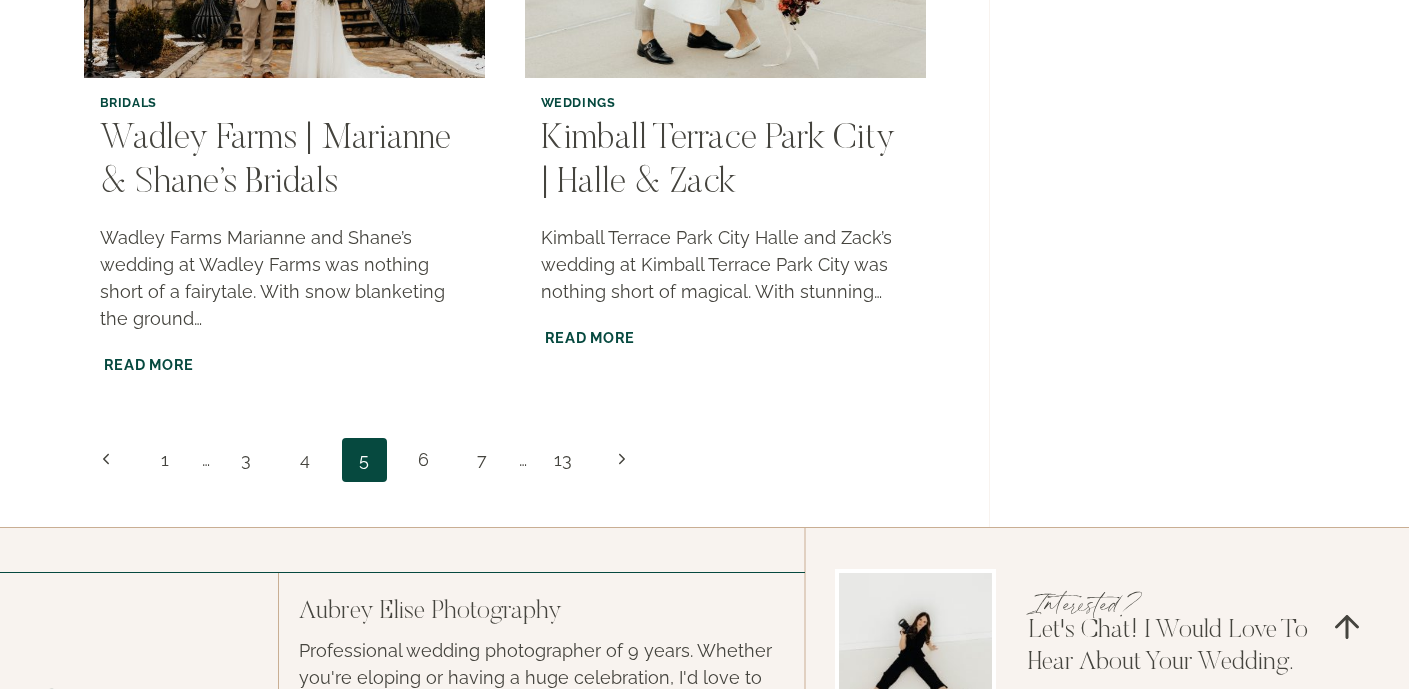 scroll, scrollTop: 3614, scrollLeft: 0, axis: vertical 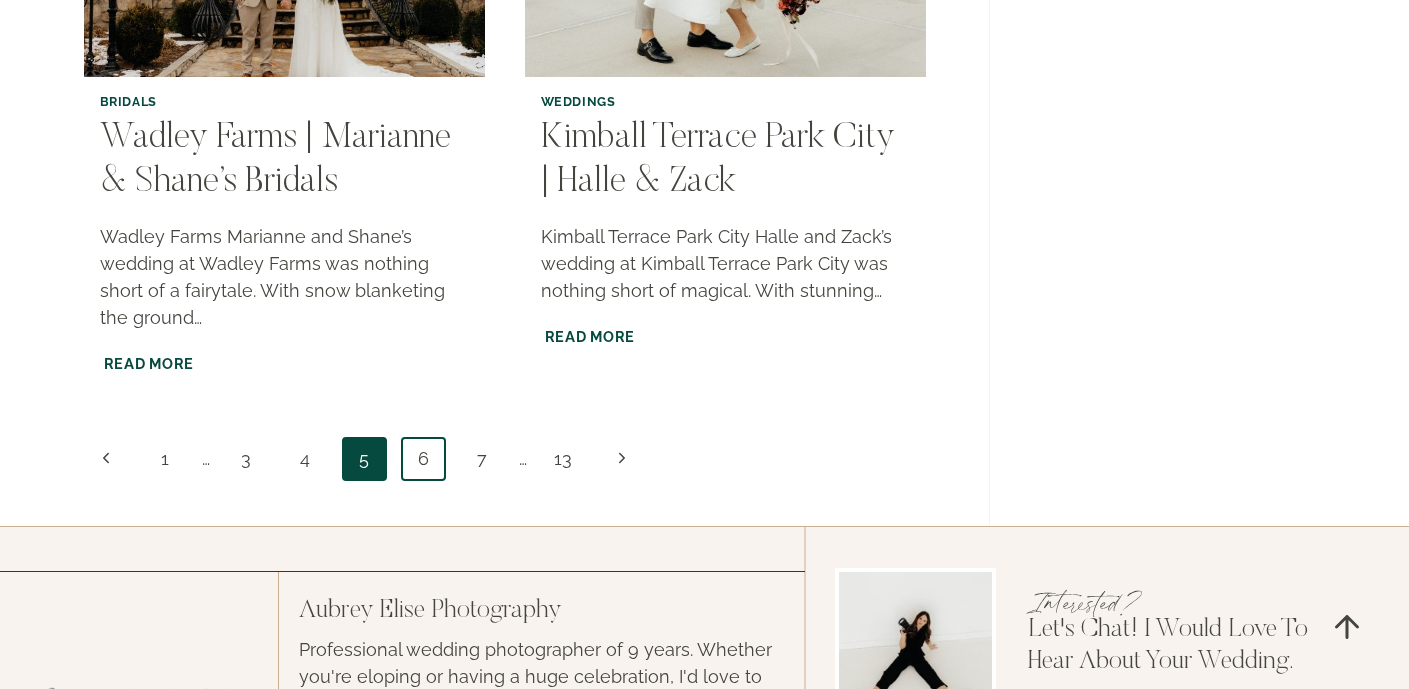 click on "6" at bounding box center (423, 459) 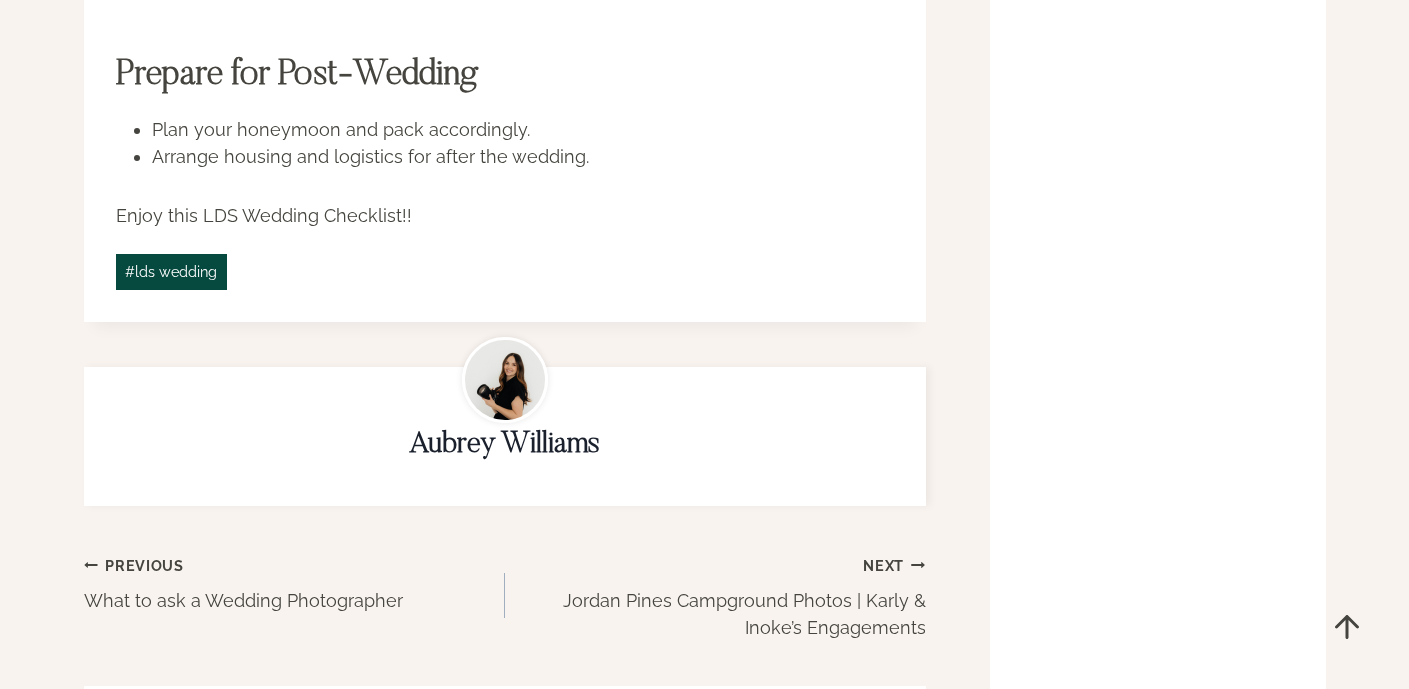 scroll, scrollTop: 2676, scrollLeft: 0, axis: vertical 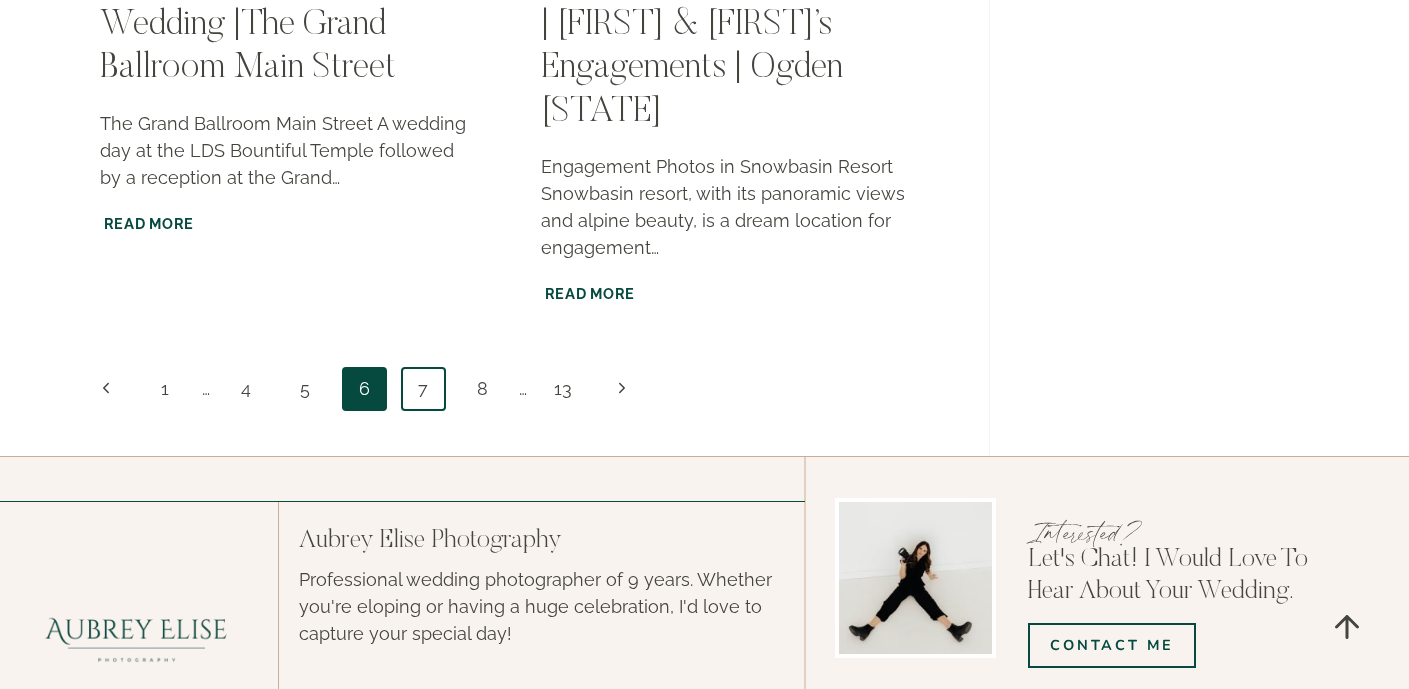 click on "7" at bounding box center (423, 389) 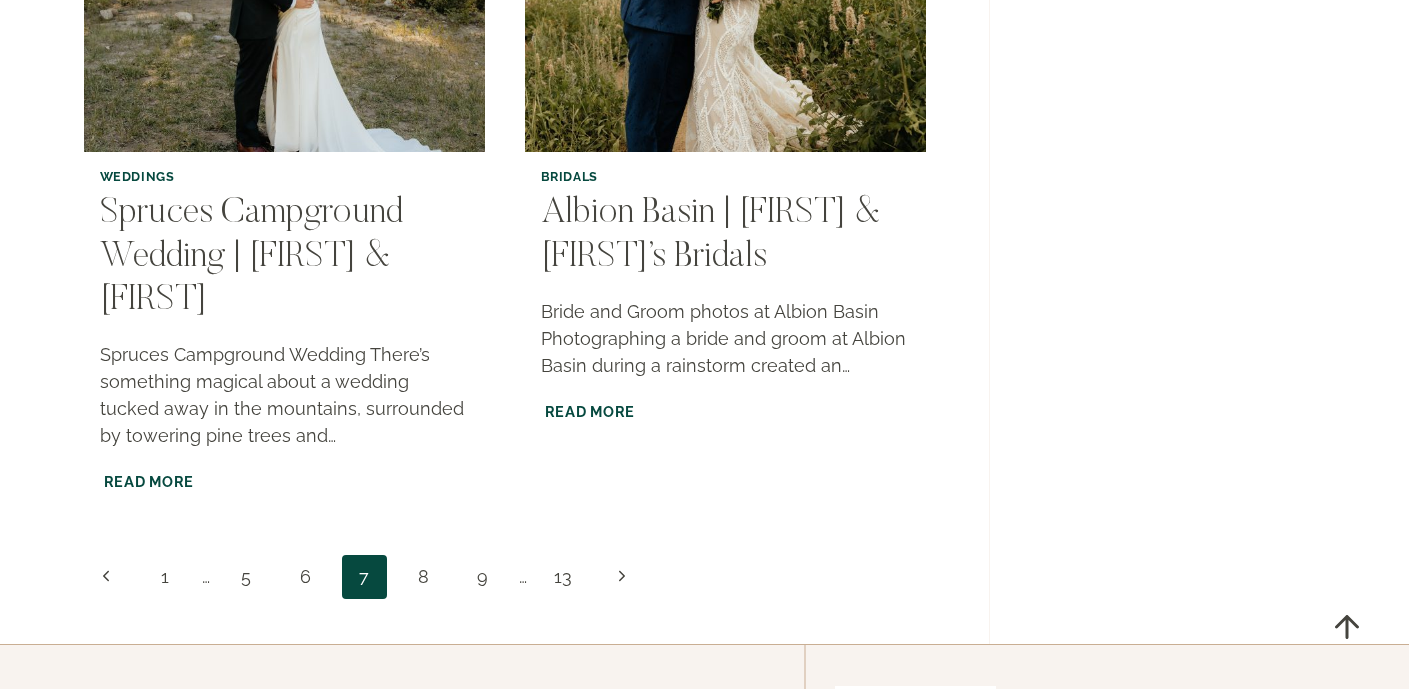 scroll, scrollTop: 3541, scrollLeft: 0, axis: vertical 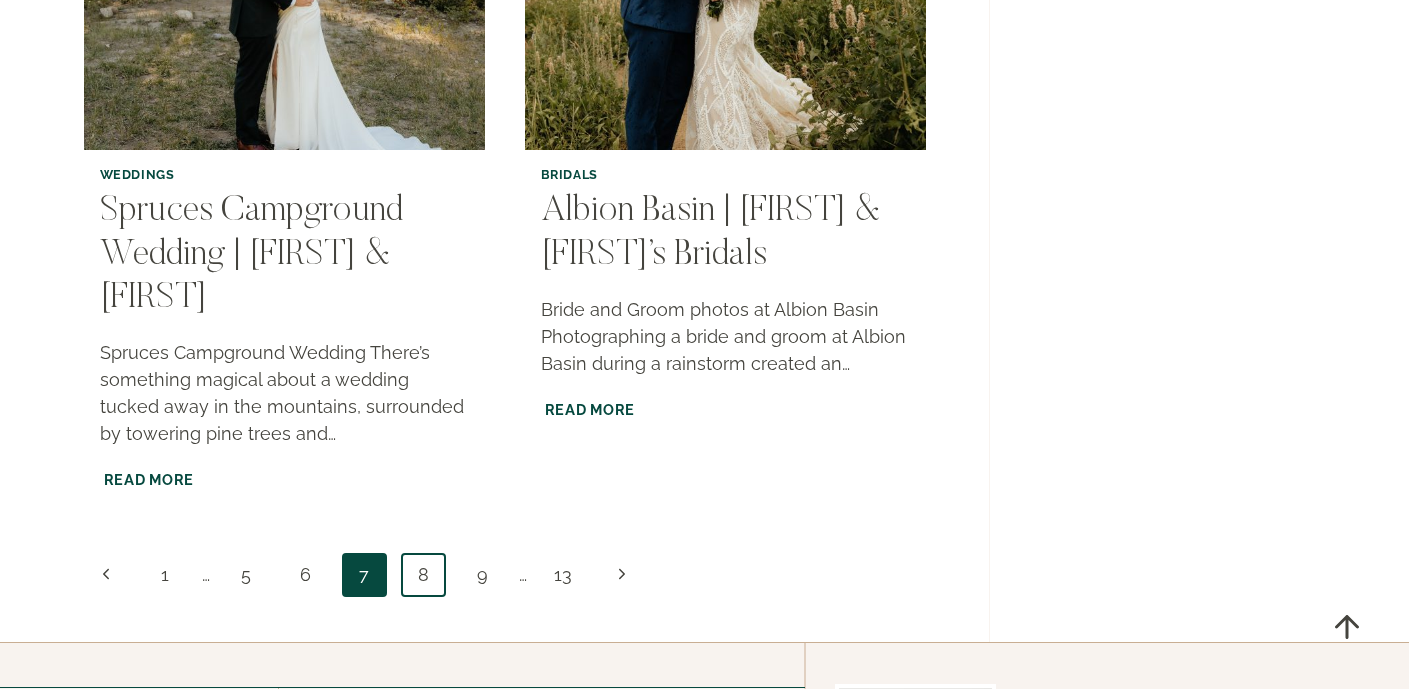 click on "8" at bounding box center (423, 575) 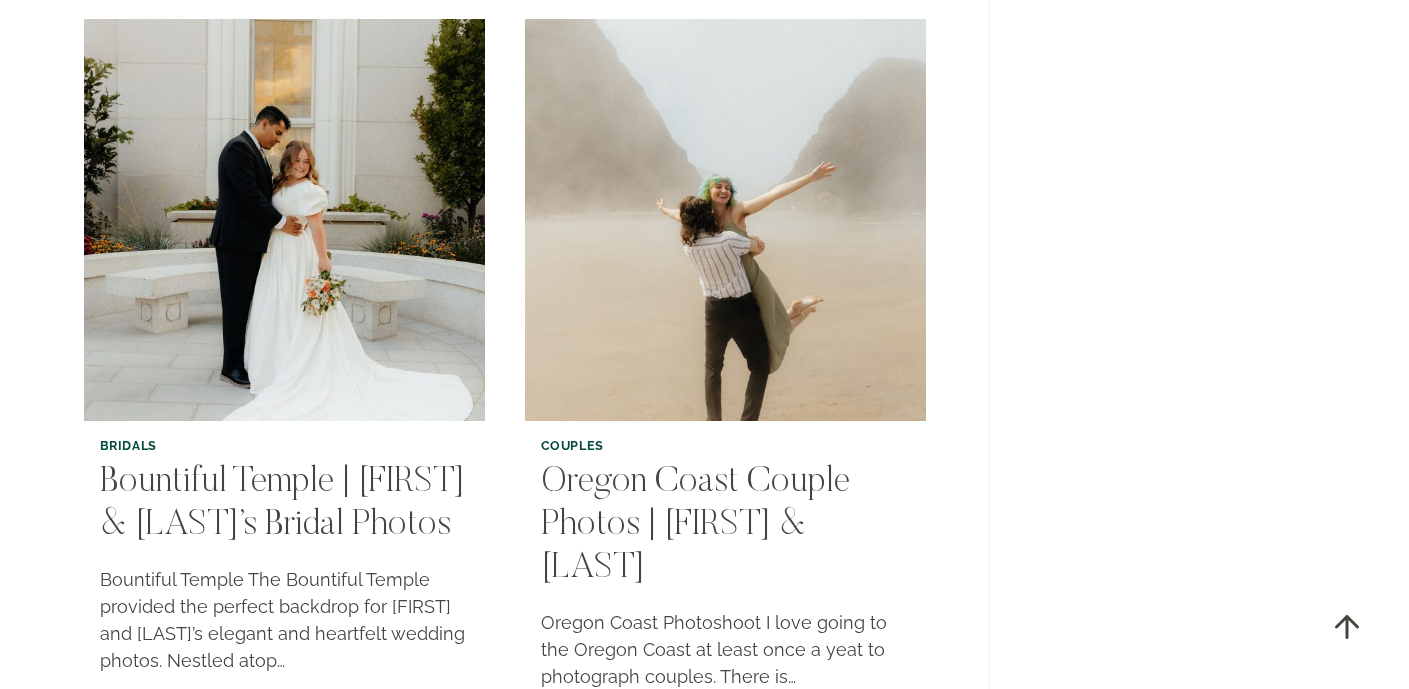scroll, scrollTop: 2543, scrollLeft: 0, axis: vertical 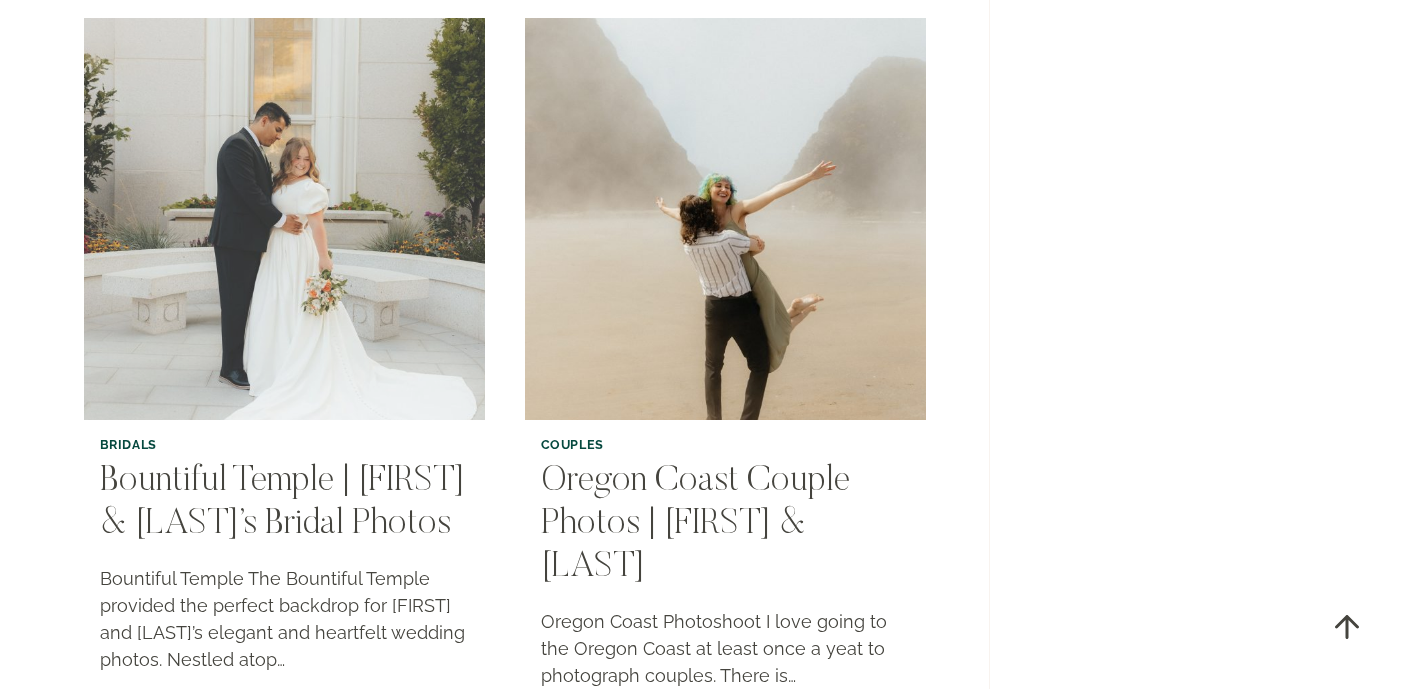 click at bounding box center (283, 218) 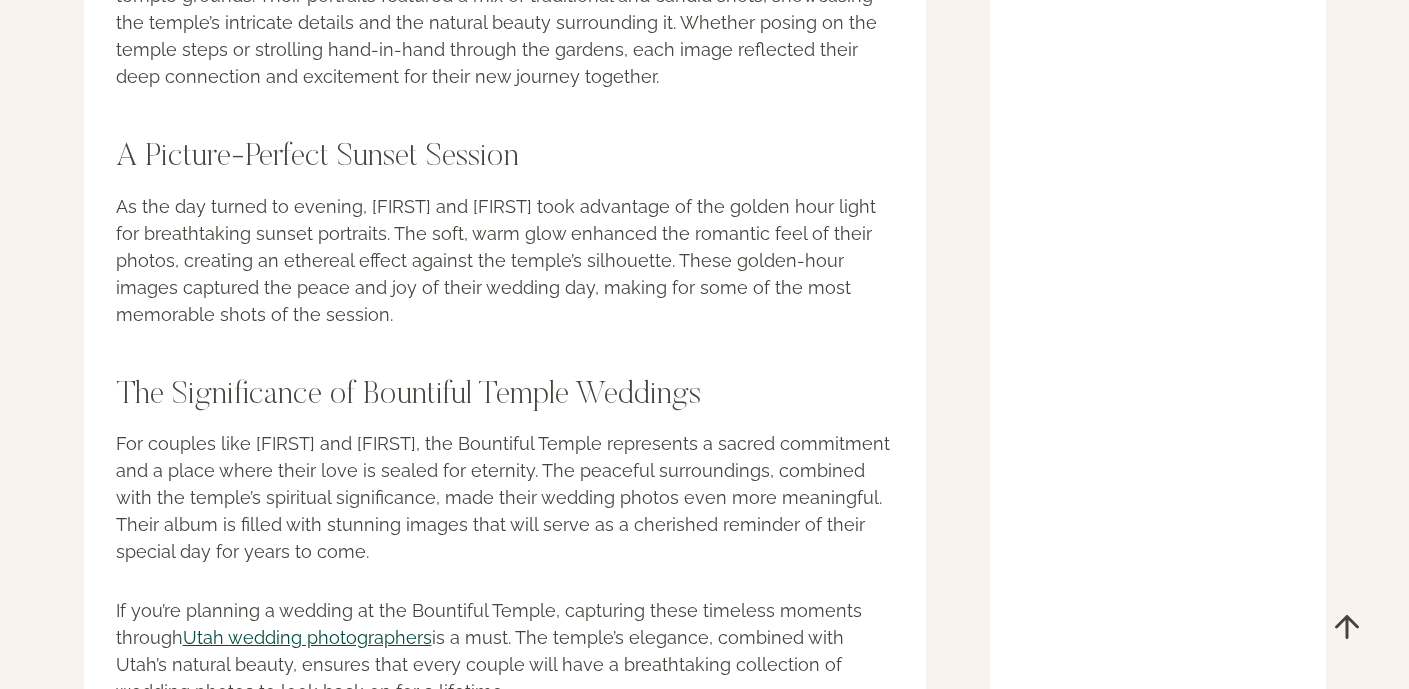 scroll, scrollTop: 5025, scrollLeft: 0, axis: vertical 